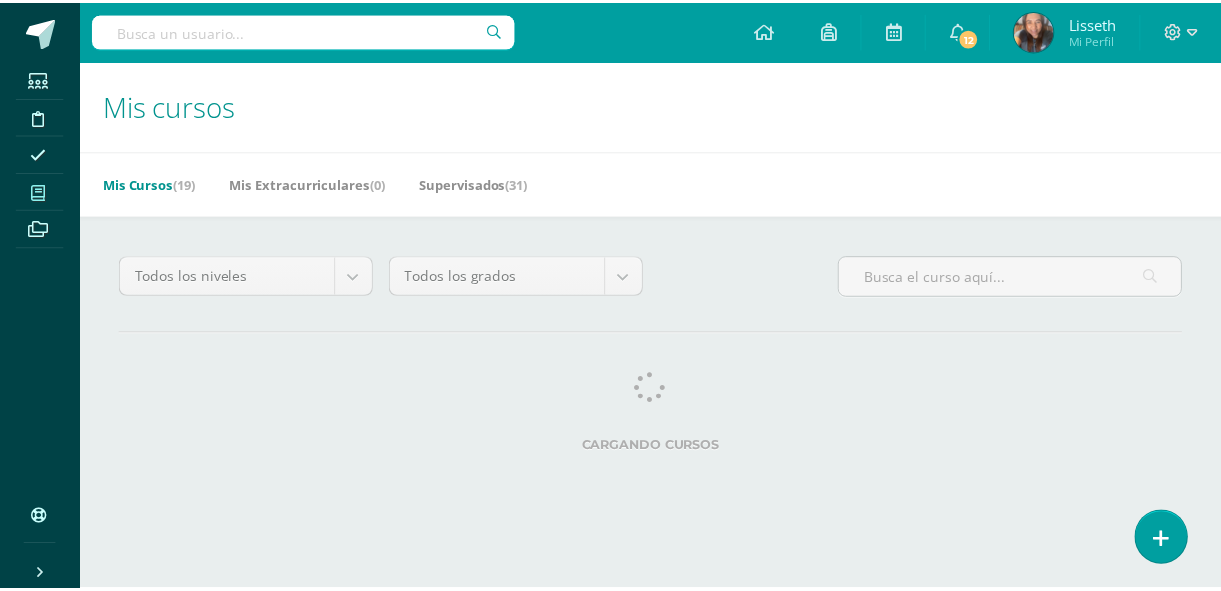 scroll, scrollTop: 0, scrollLeft: 0, axis: both 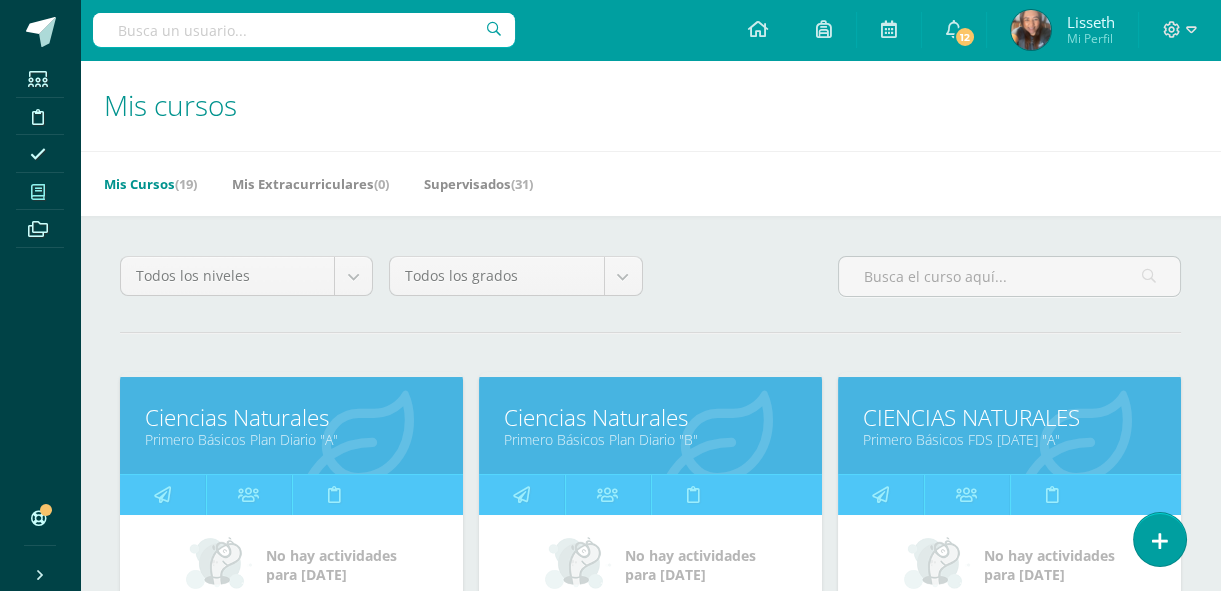 click on "Ciencias Naturales" at bounding box center [650, 417] 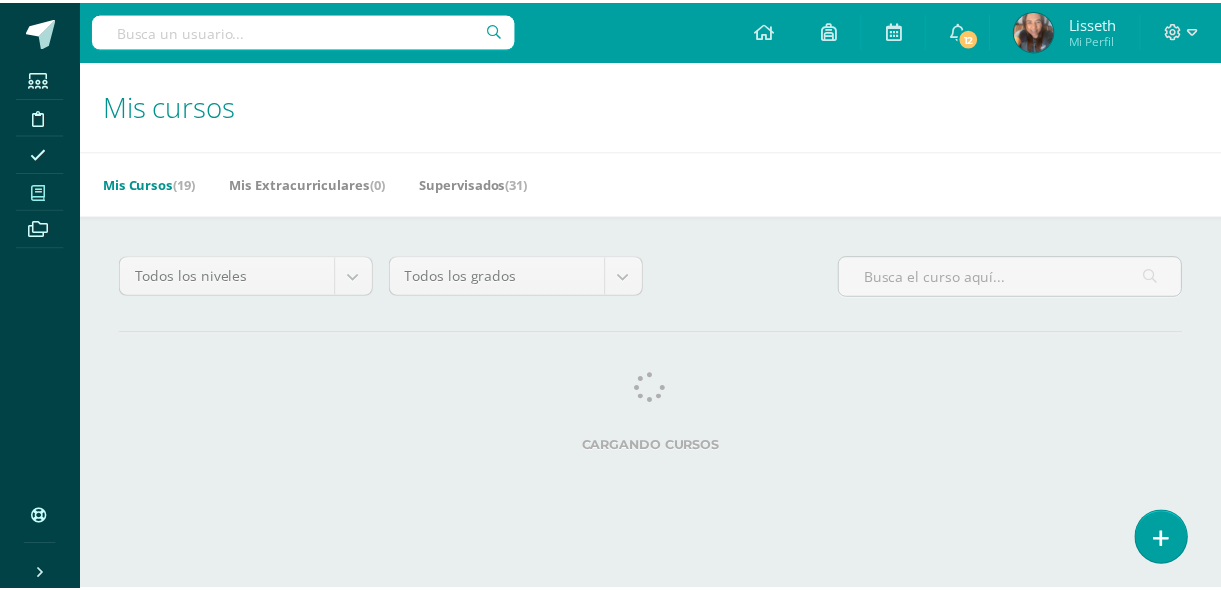scroll, scrollTop: 0, scrollLeft: 0, axis: both 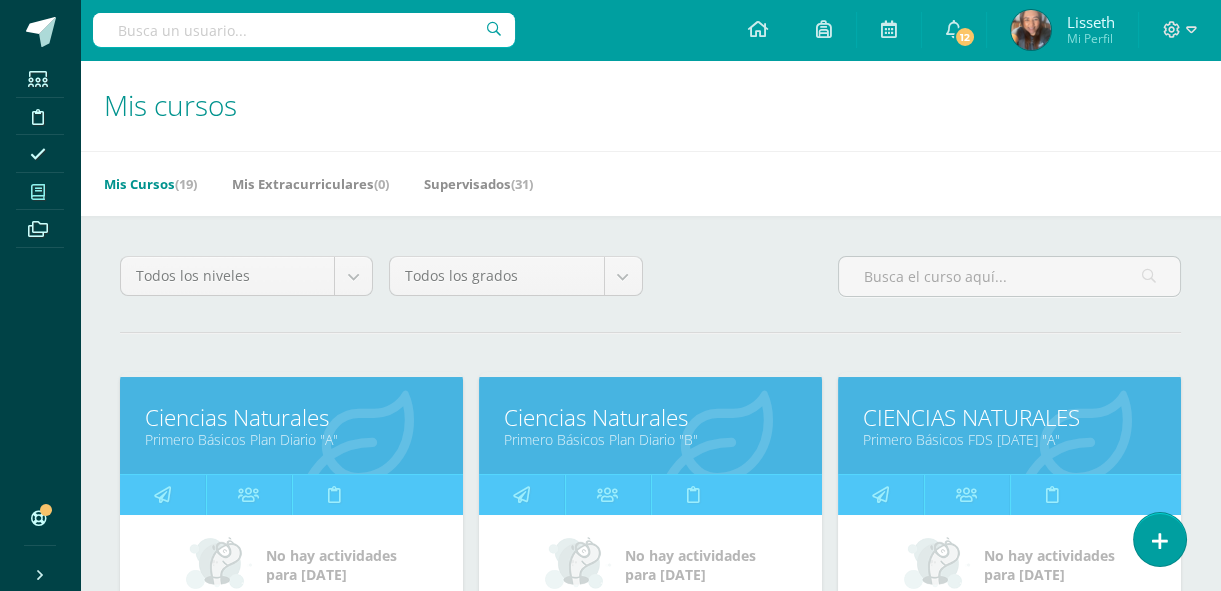 click on "Ciencias Naturales" at bounding box center (650, 417) 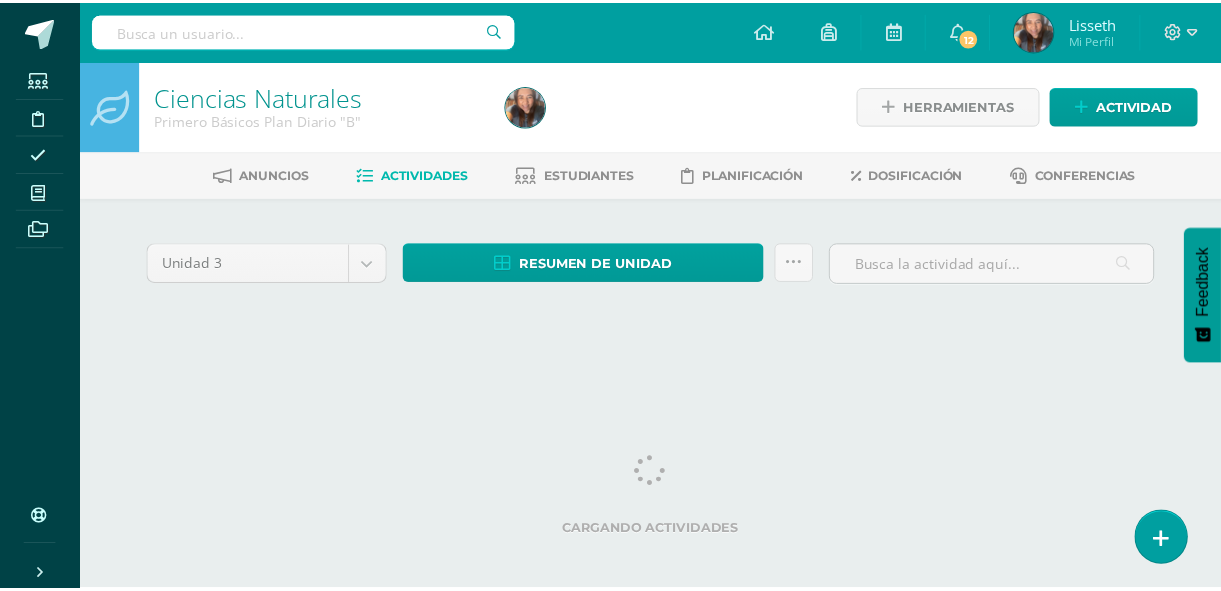 scroll, scrollTop: 0, scrollLeft: 0, axis: both 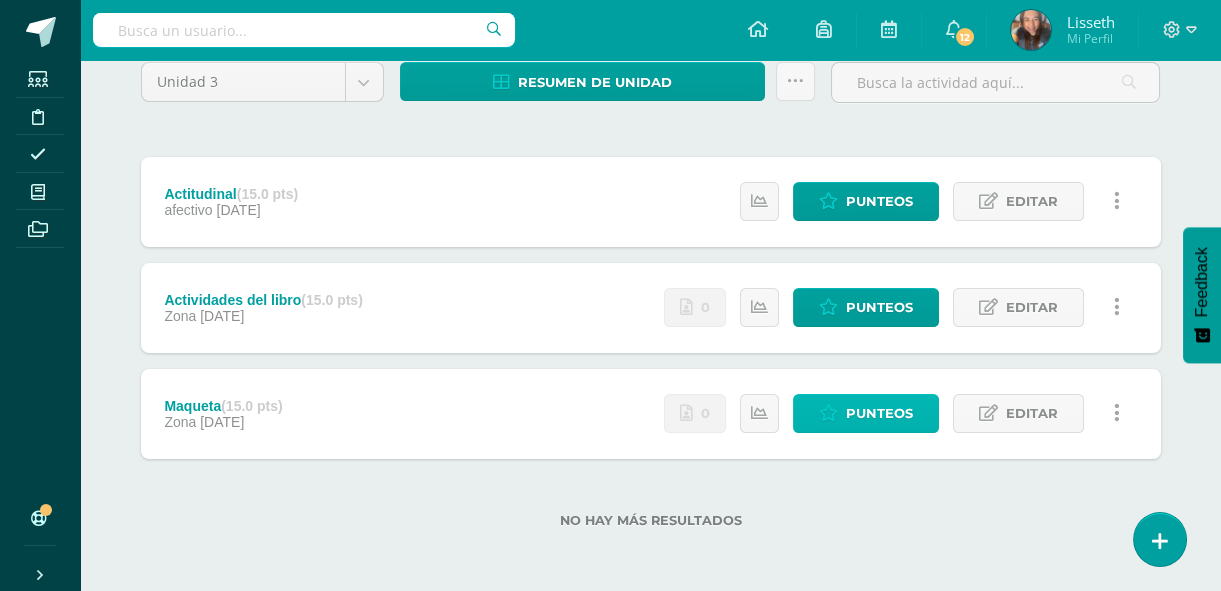 click on "Punteos" at bounding box center (879, 413) 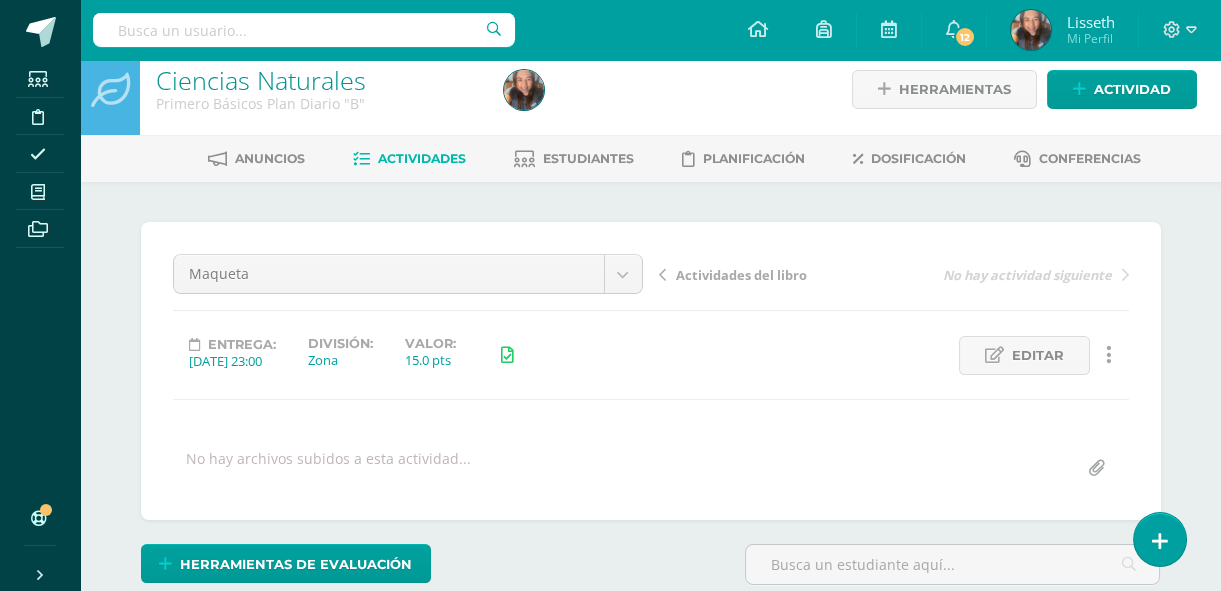 scroll, scrollTop: 17, scrollLeft: 0, axis: vertical 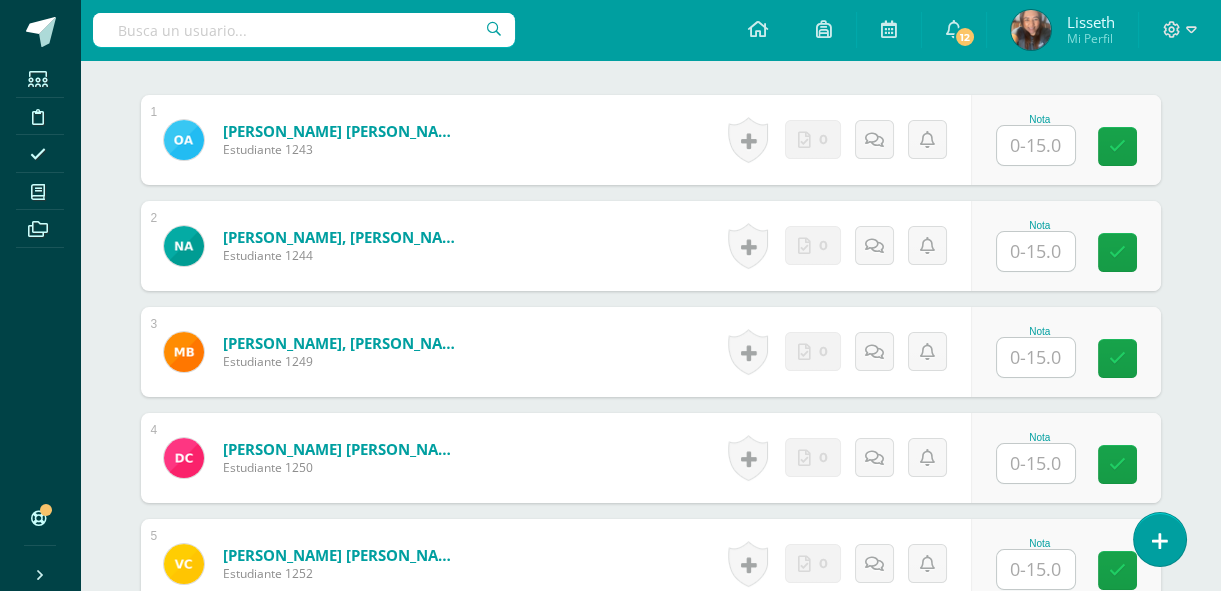 click at bounding box center [1036, 145] 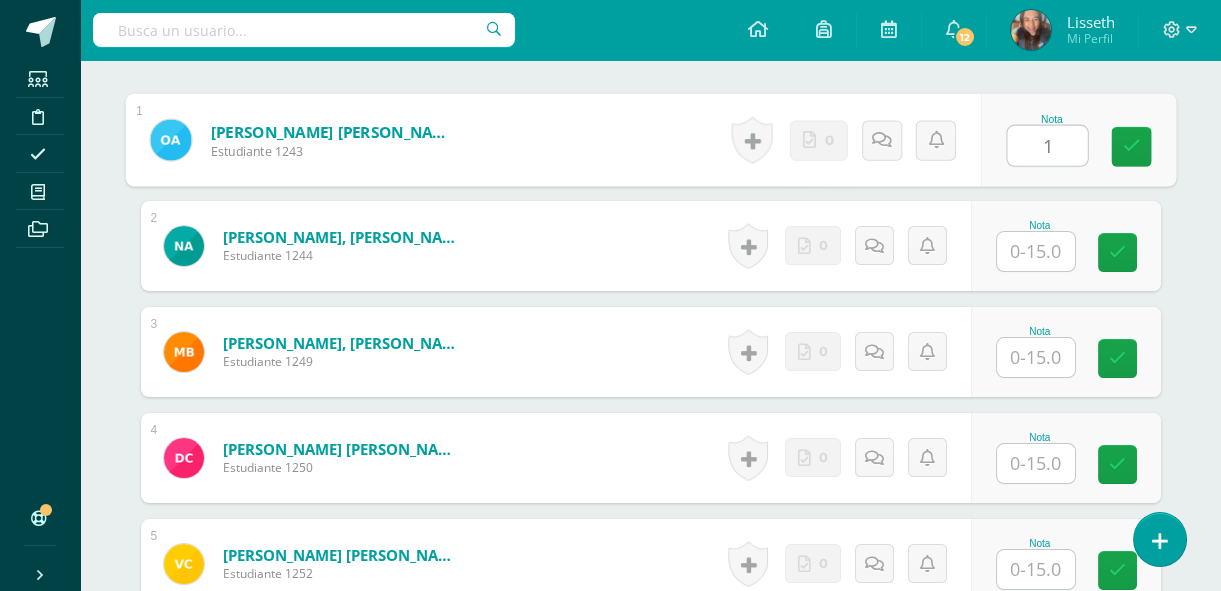 type on "15" 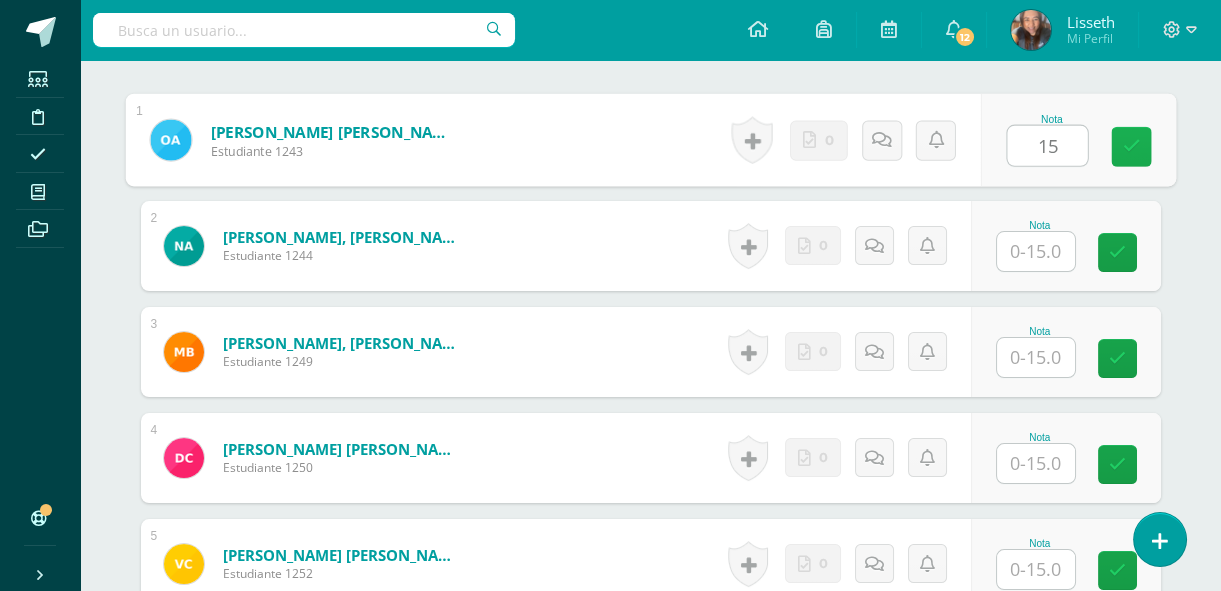 click at bounding box center [1131, 147] 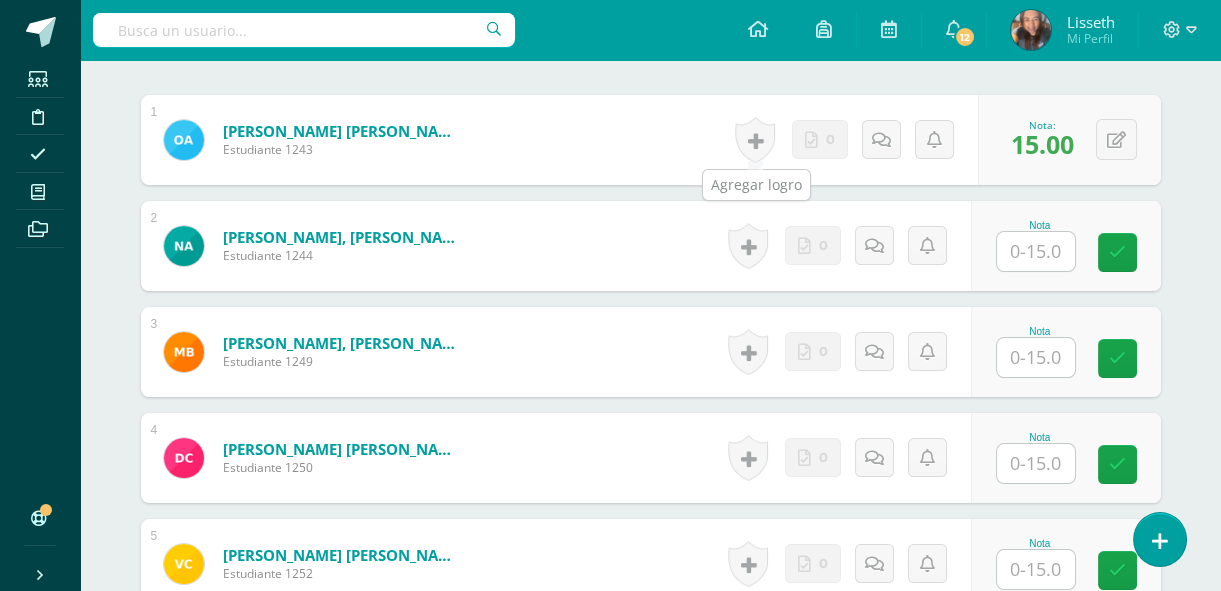 click at bounding box center (755, 140) 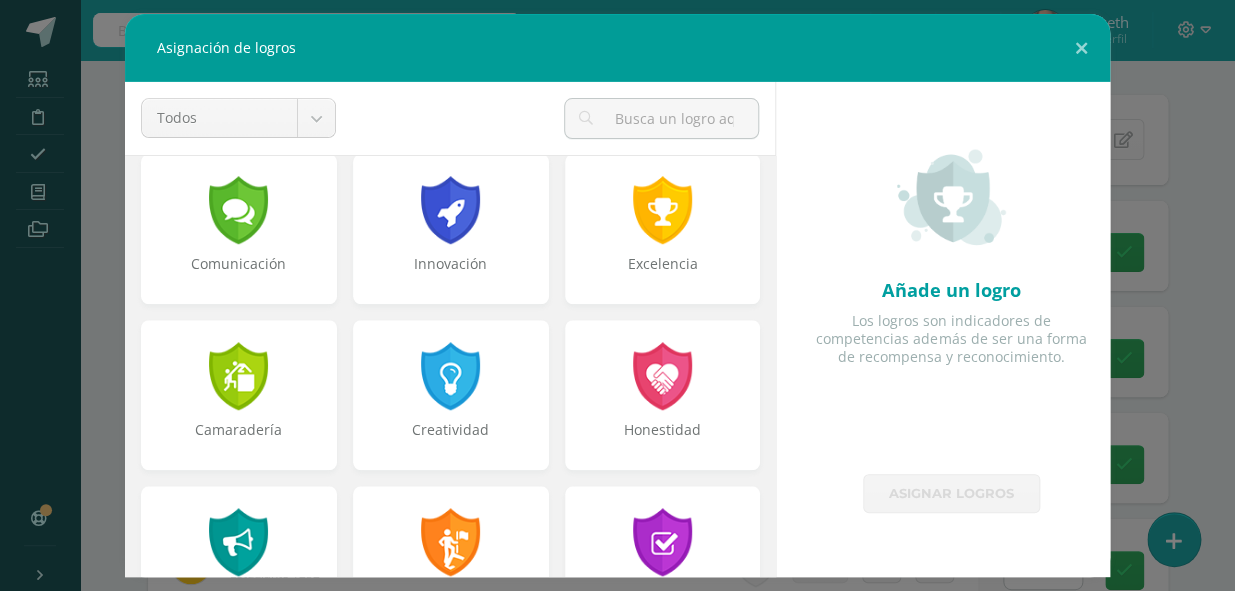 scroll, scrollTop: 545, scrollLeft: 0, axis: vertical 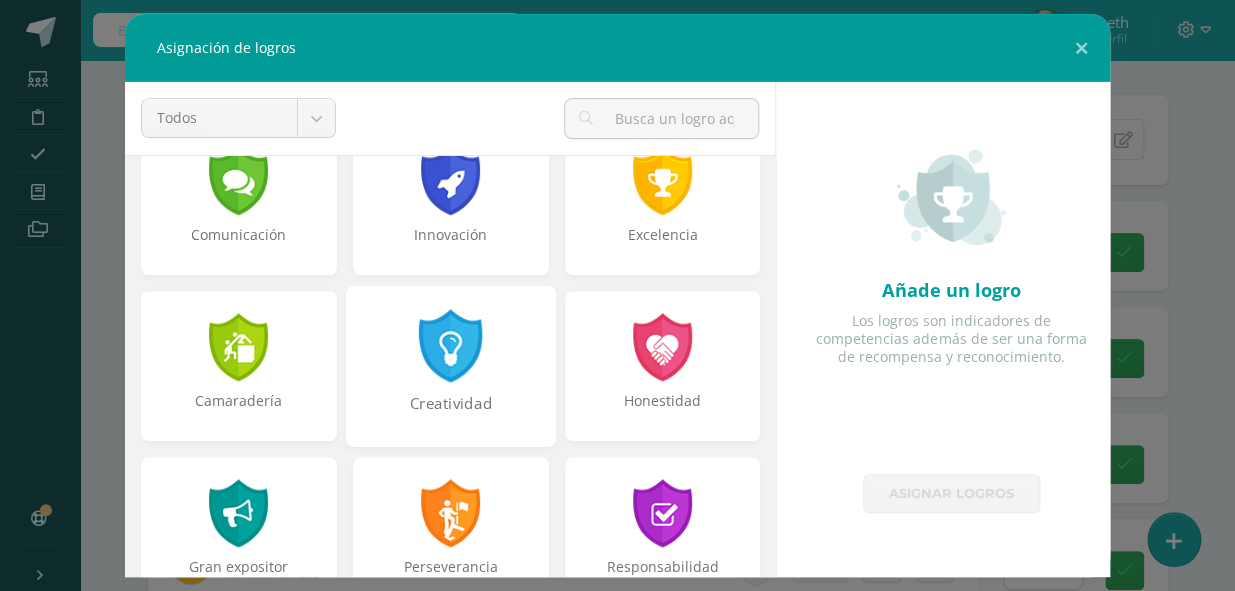 click at bounding box center [450, 345] 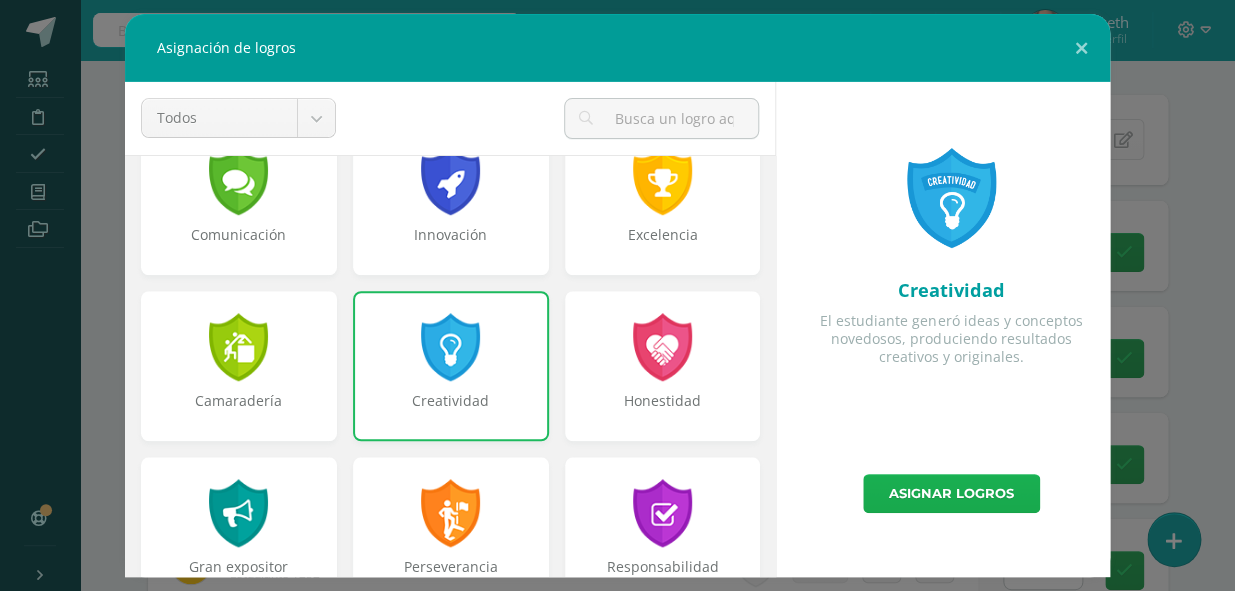 click on "Asignar logros" at bounding box center [951, 493] 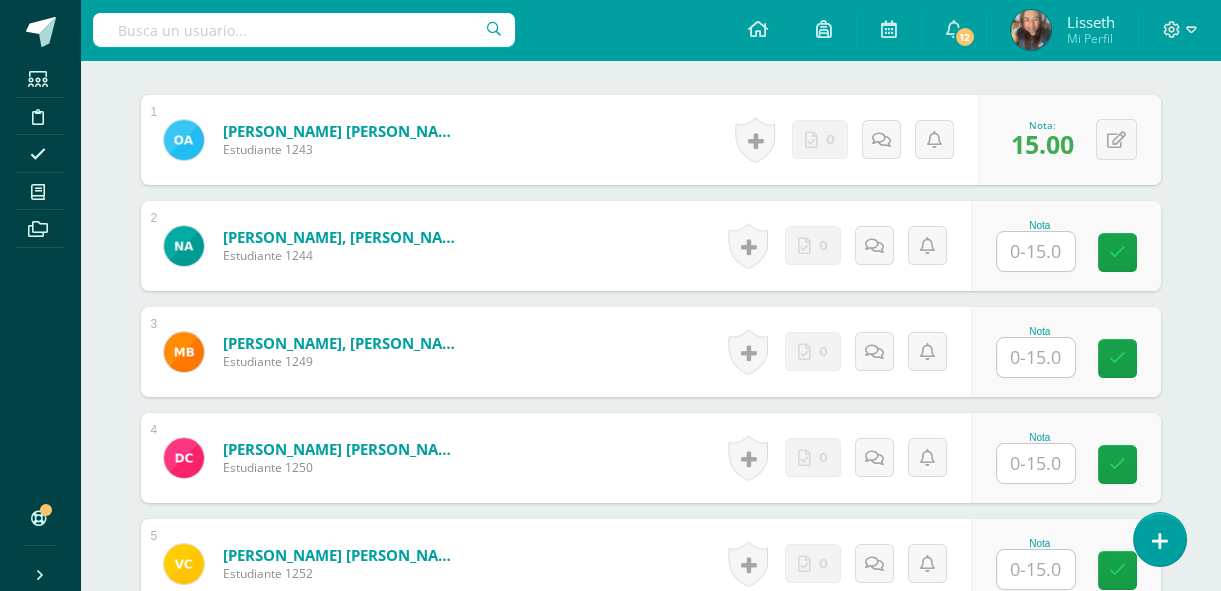 click at bounding box center [1036, 251] 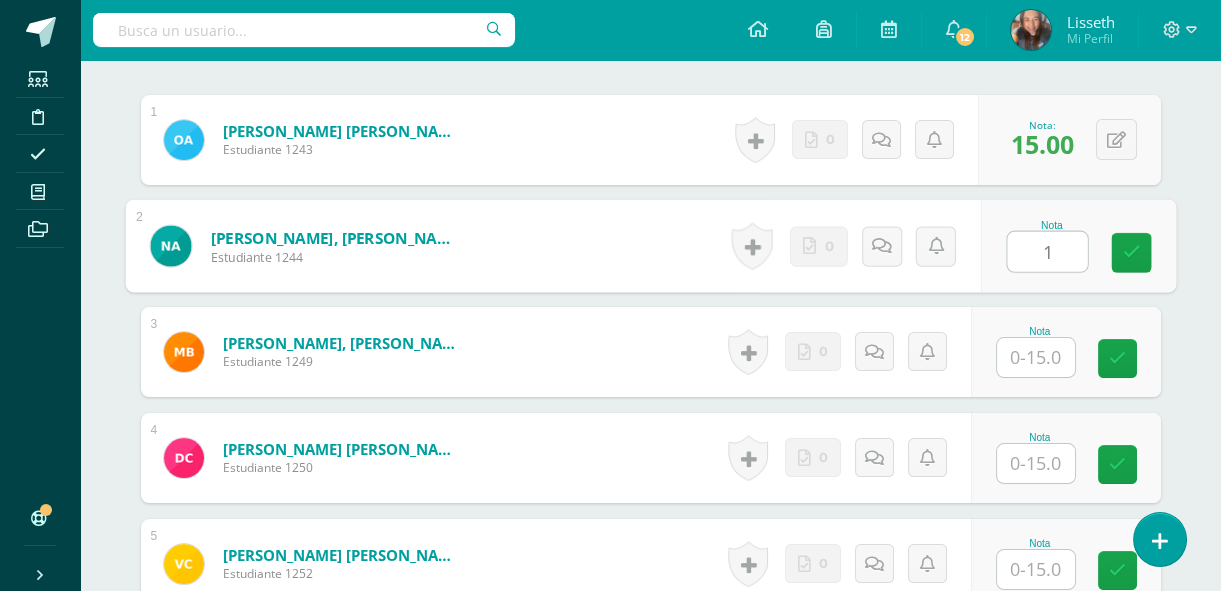 type on "15" 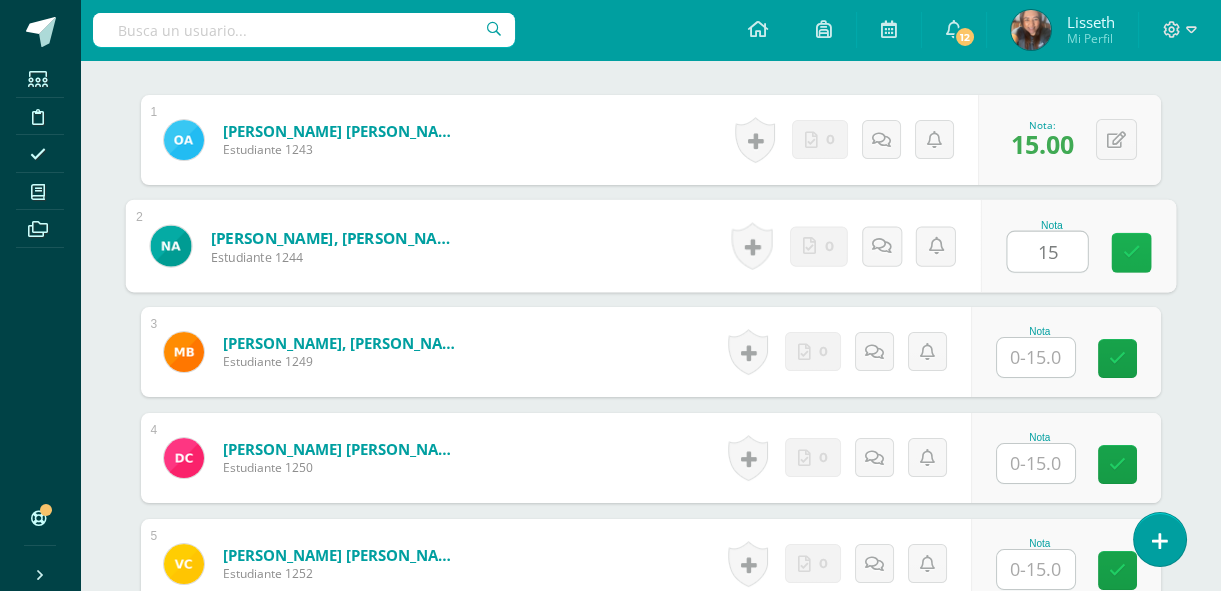 click at bounding box center [1131, 253] 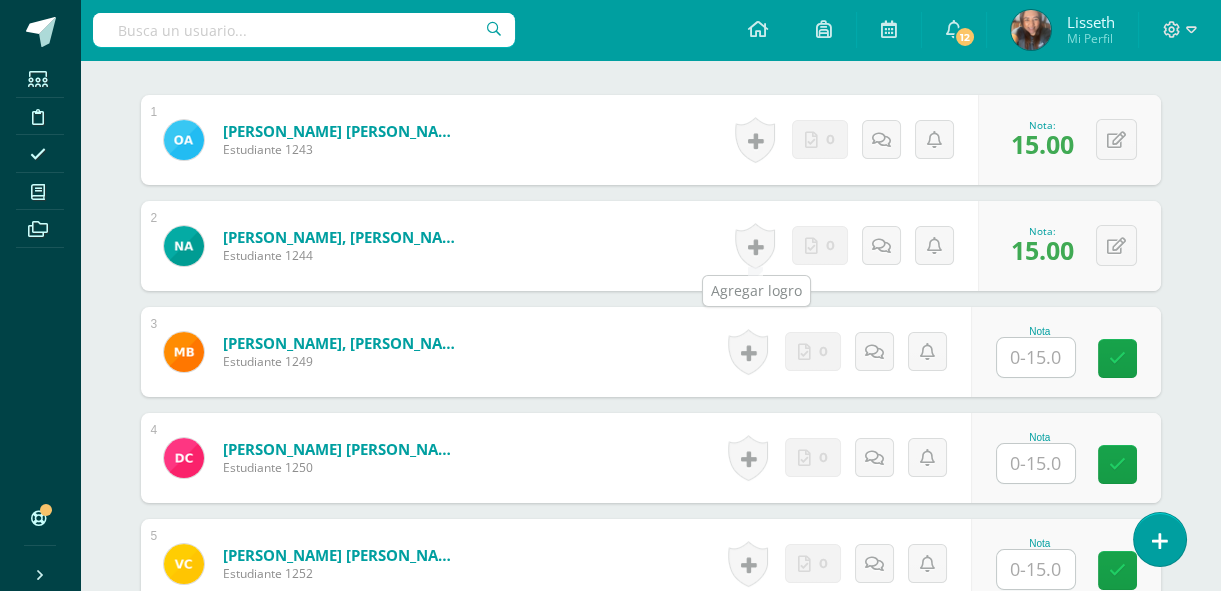 click at bounding box center (755, 246) 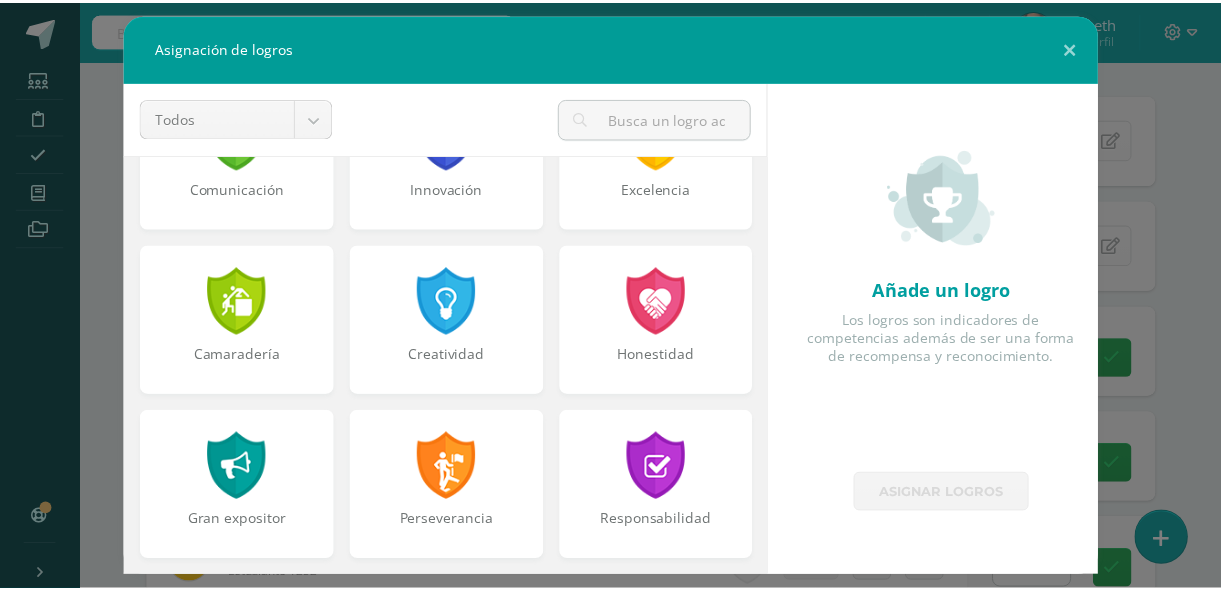 scroll, scrollTop: 576, scrollLeft: 0, axis: vertical 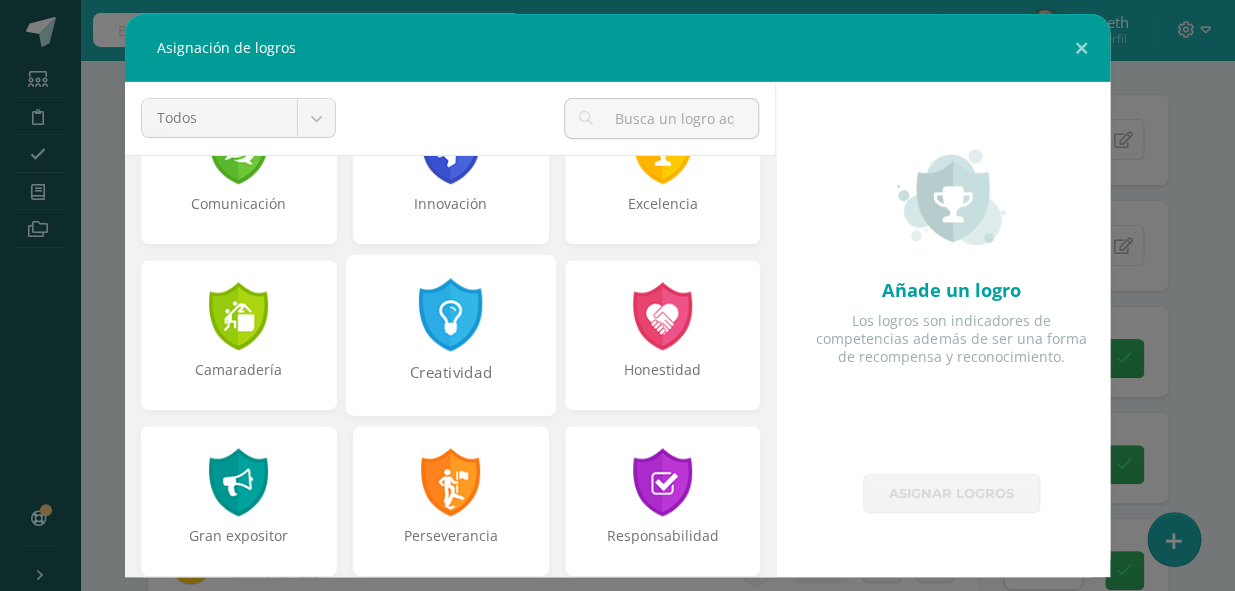 click at bounding box center (450, 314) 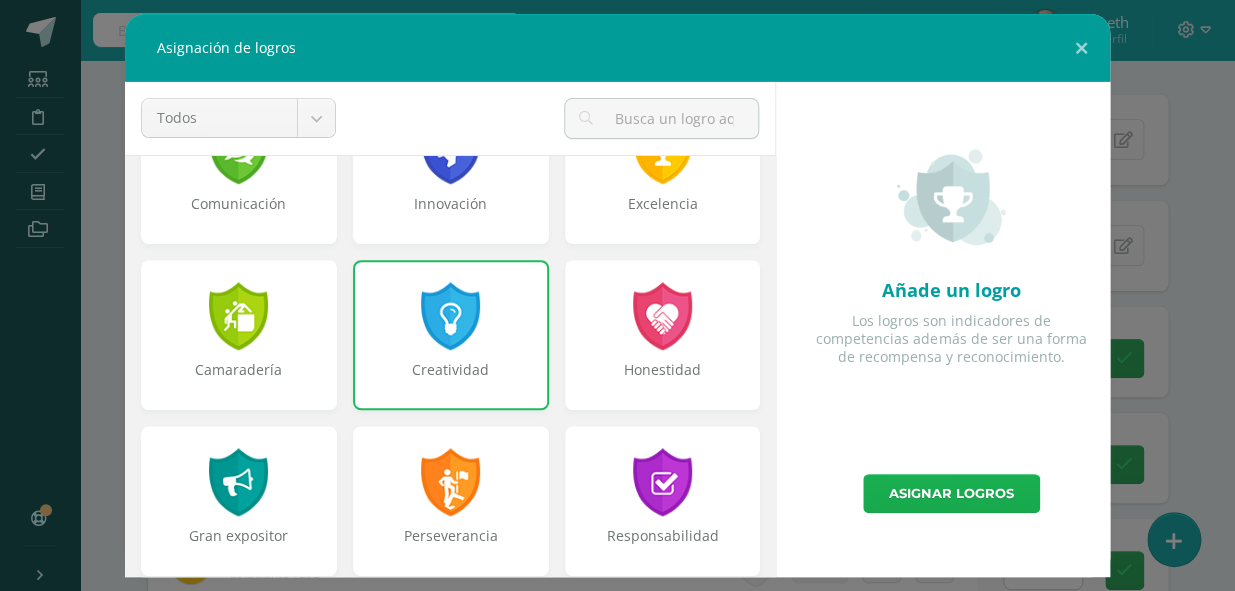 click on "Asignar logros" at bounding box center (951, 493) 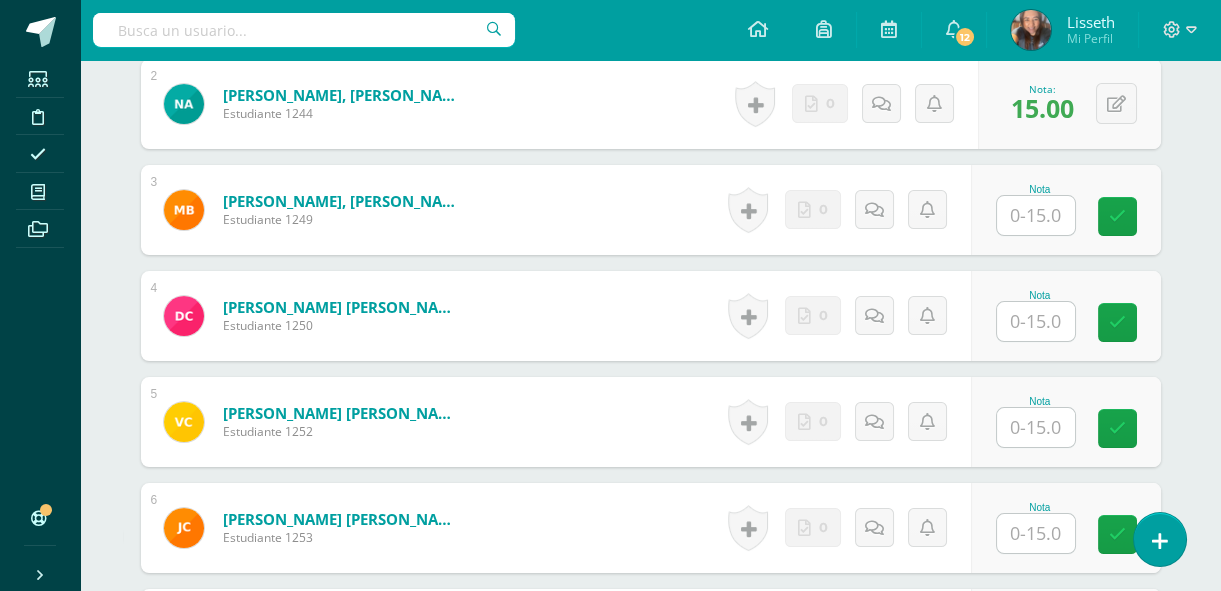 scroll, scrollTop: 745, scrollLeft: 0, axis: vertical 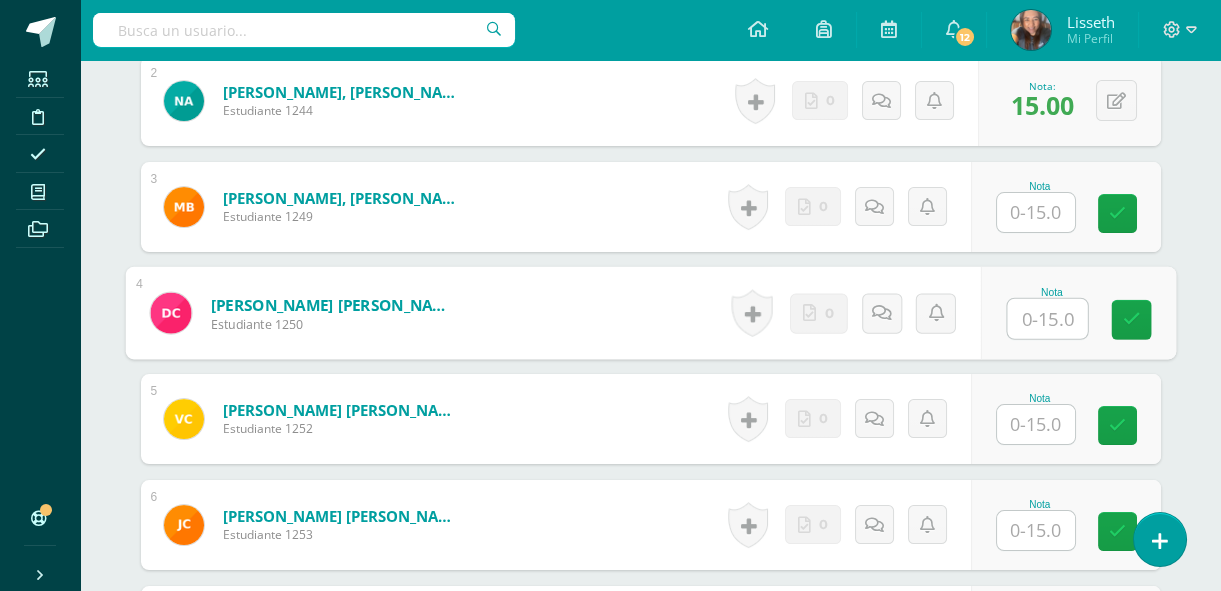 click at bounding box center (1047, 319) 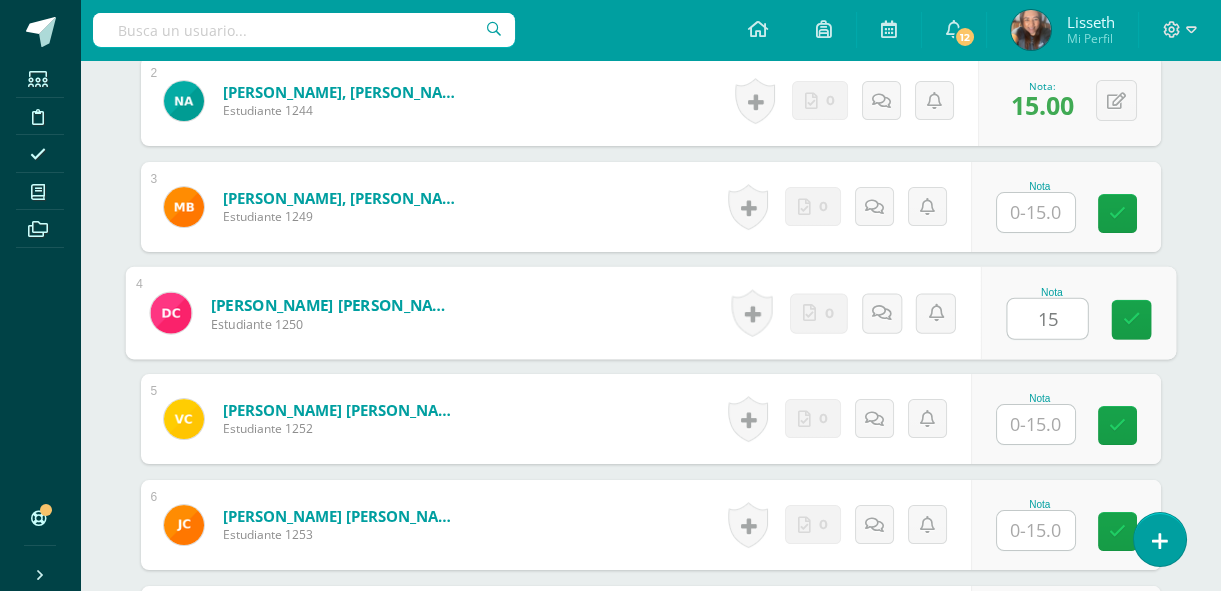 type on "15" 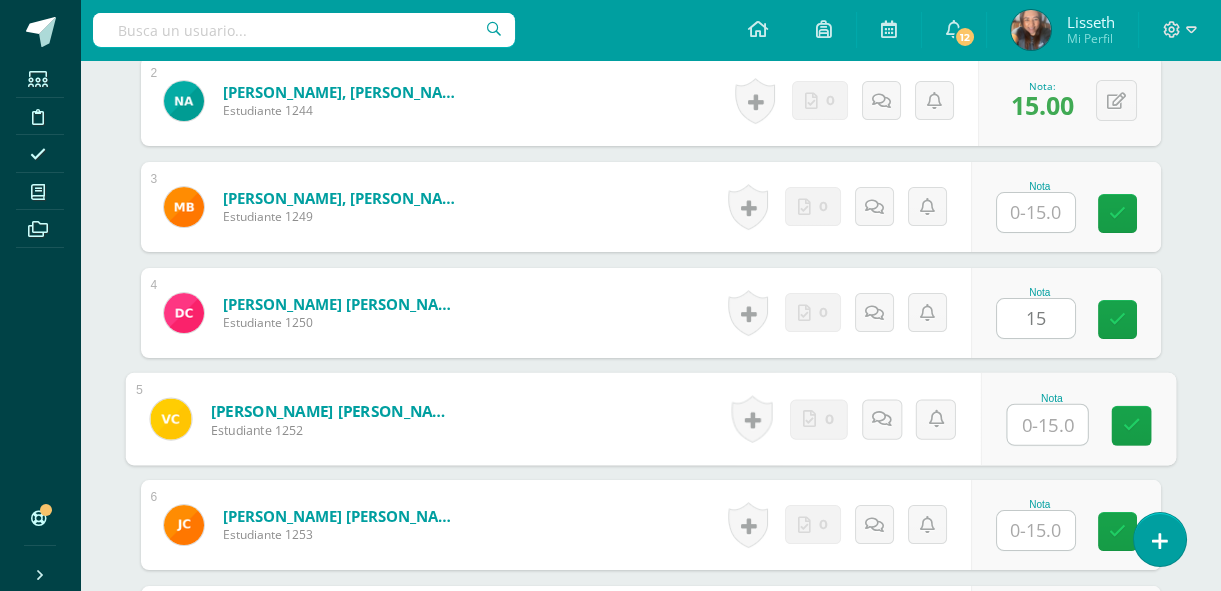 click at bounding box center (1047, 425) 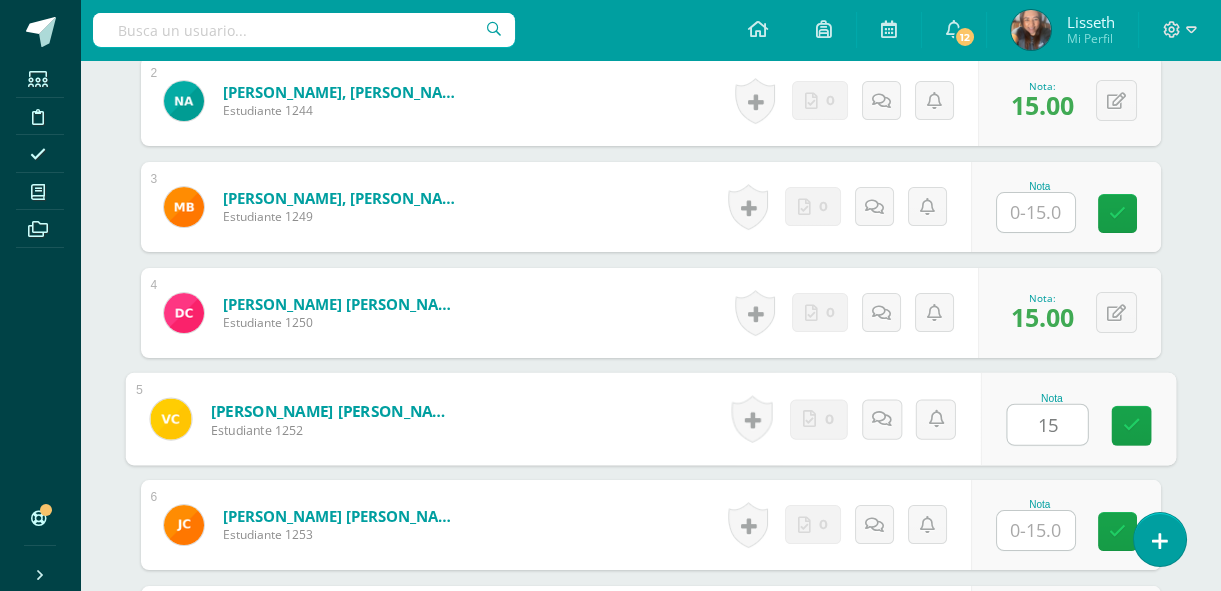 type on "15" 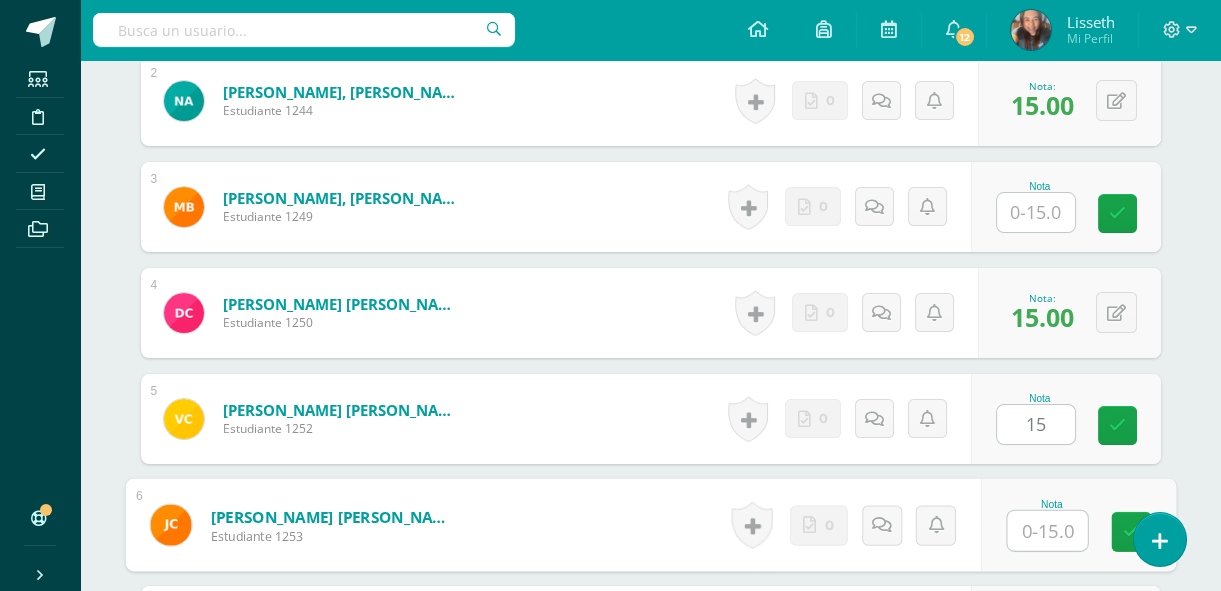 click at bounding box center (1047, 531) 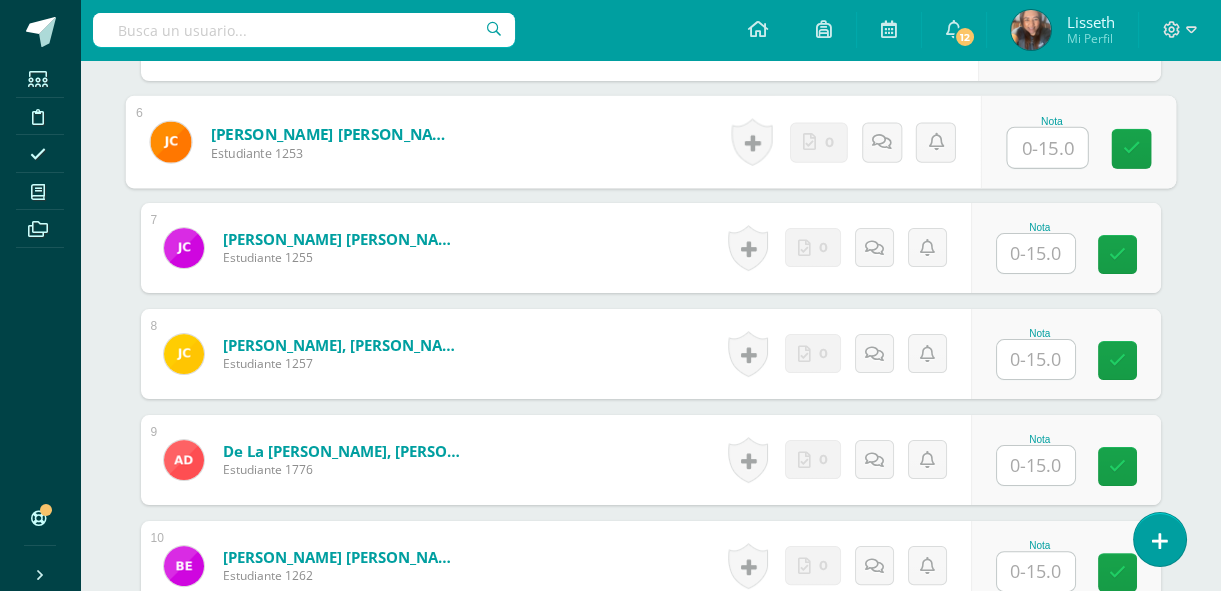 scroll, scrollTop: 1145, scrollLeft: 0, axis: vertical 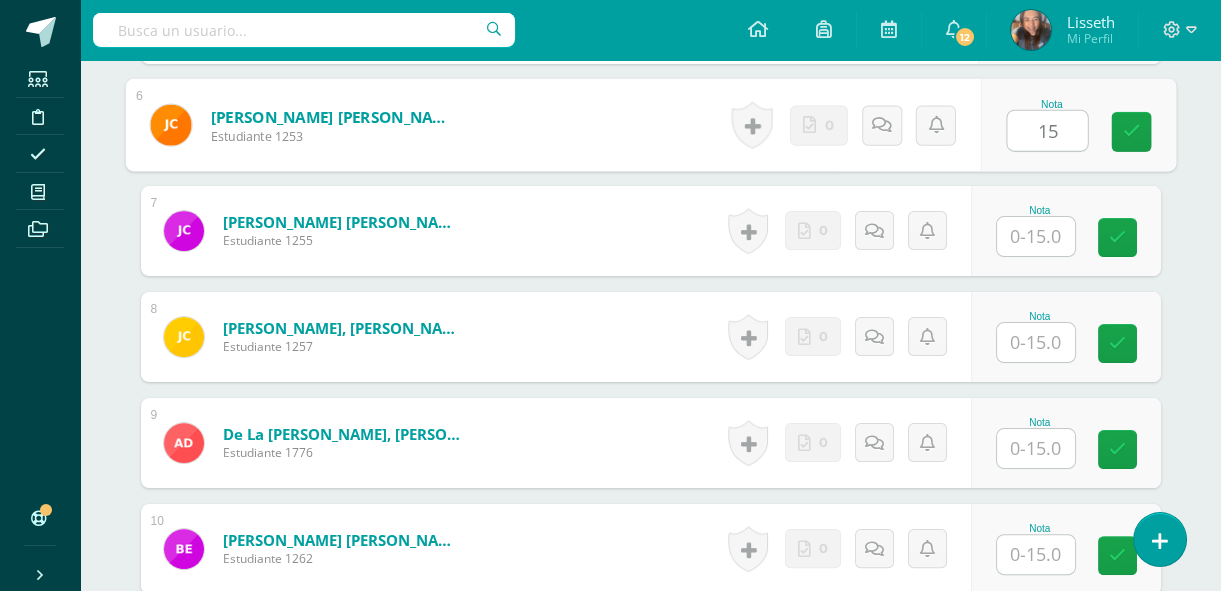 type on "15" 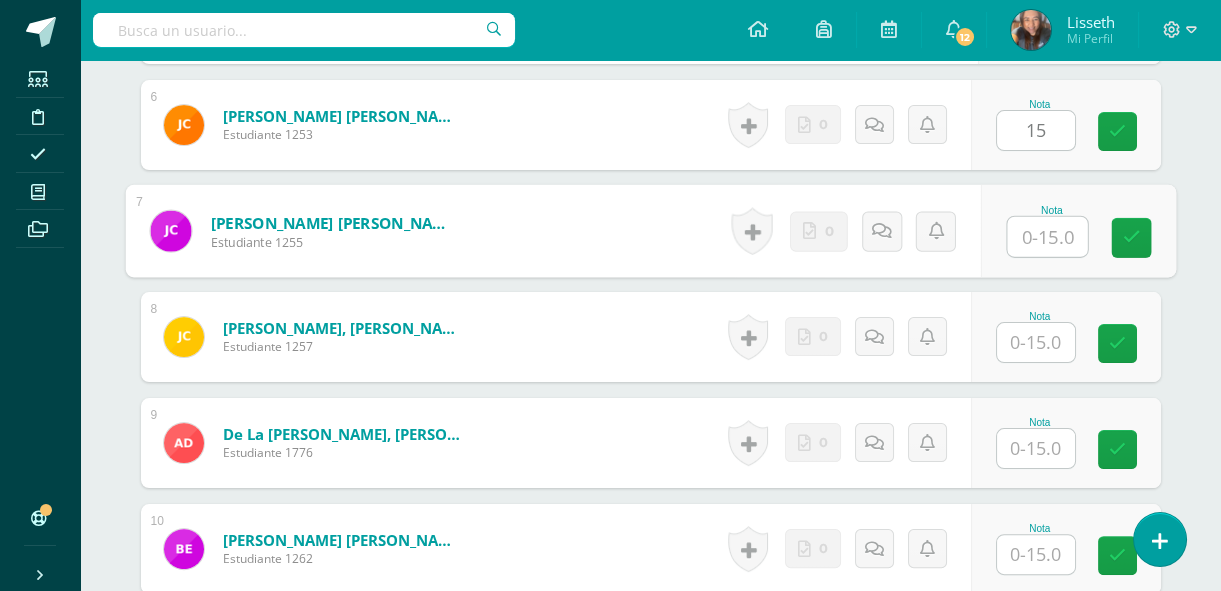 click at bounding box center [1047, 237] 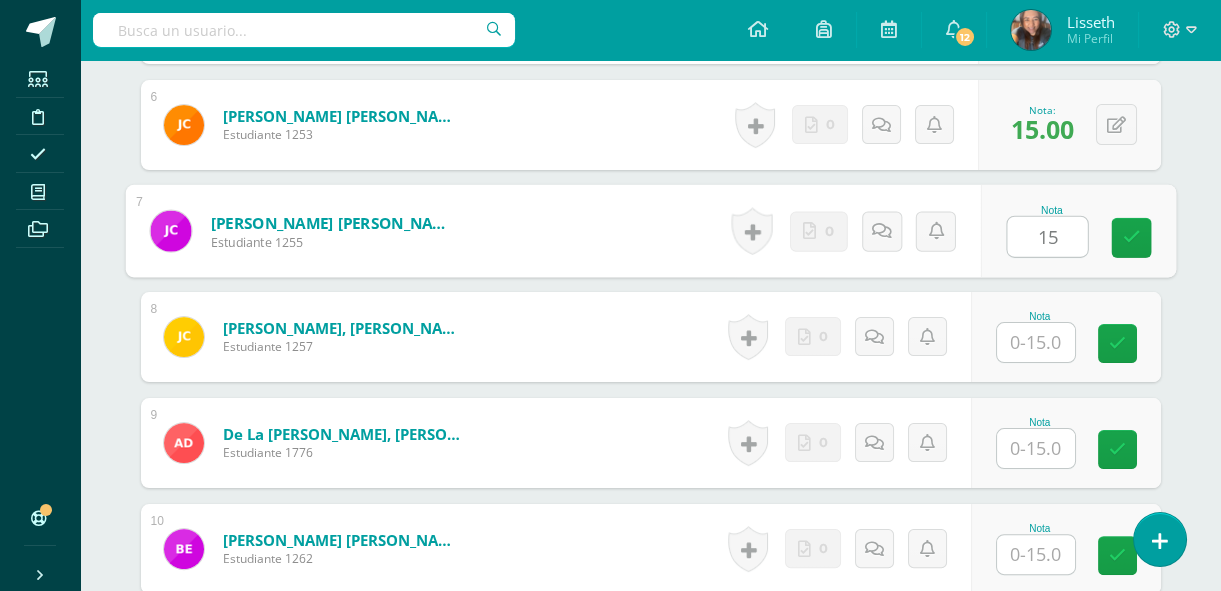type on "15" 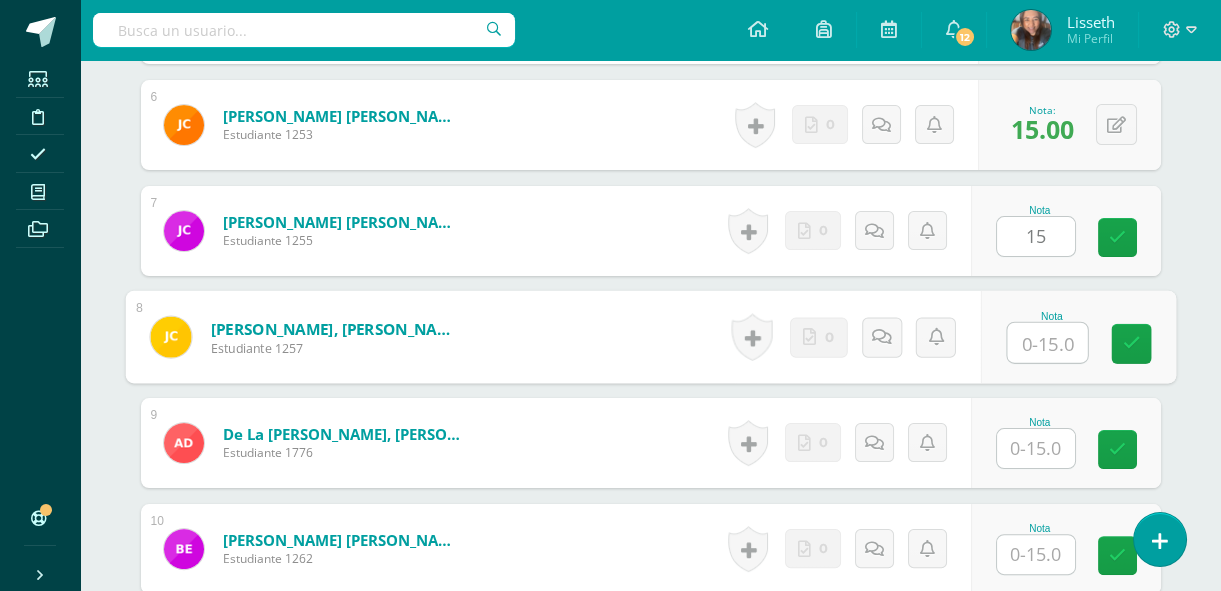 click at bounding box center [1047, 343] 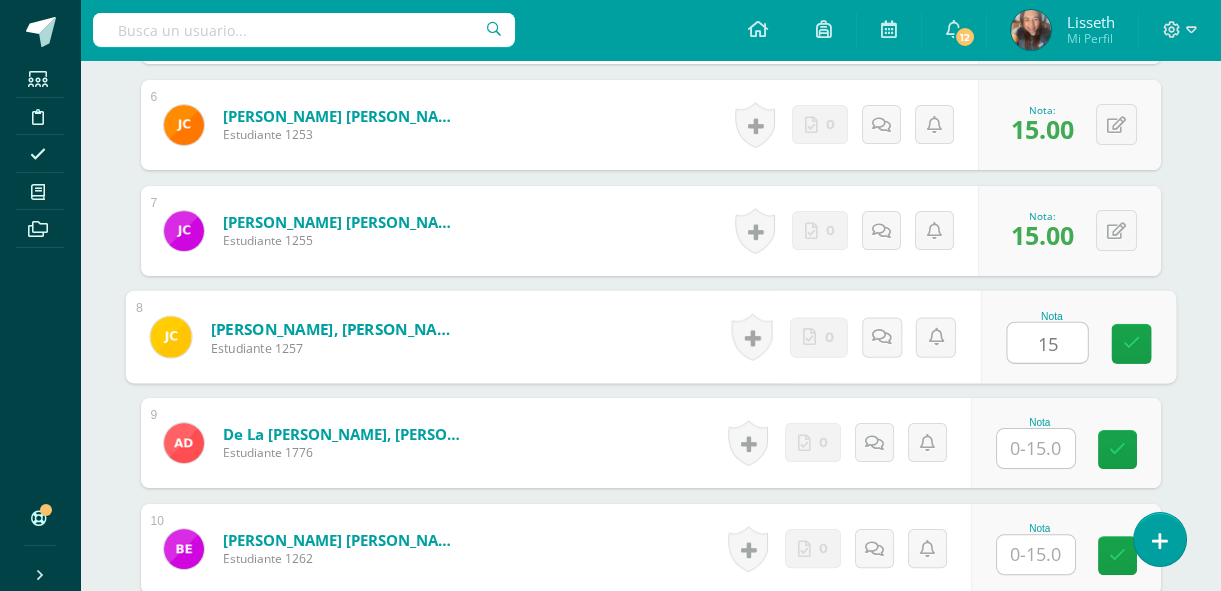 type on "15" 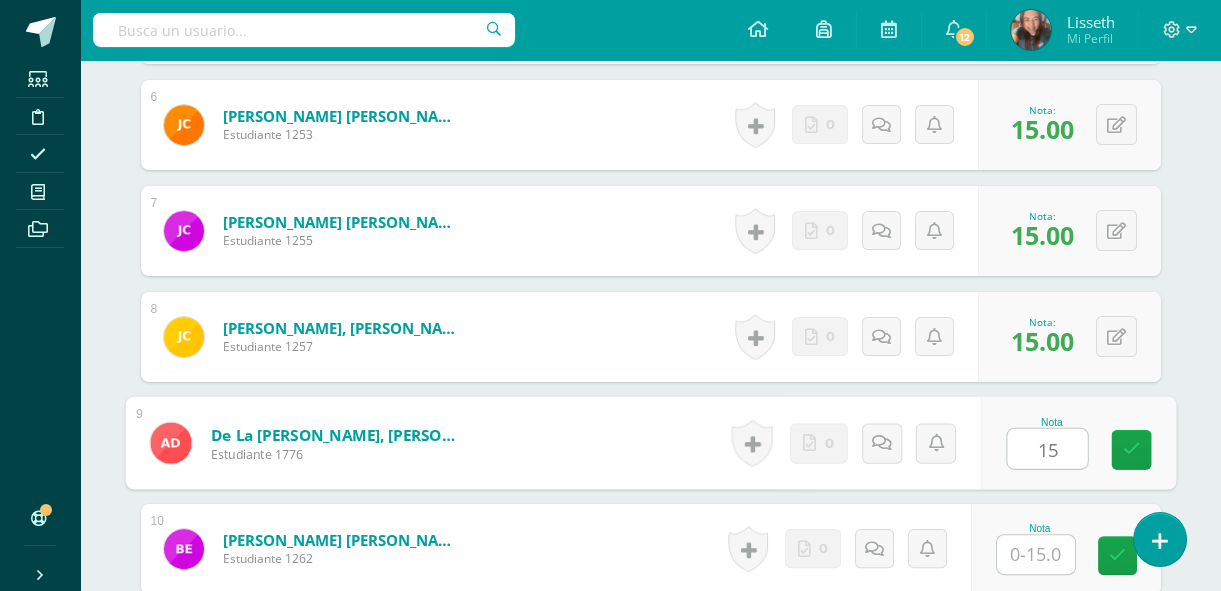 type on "15" 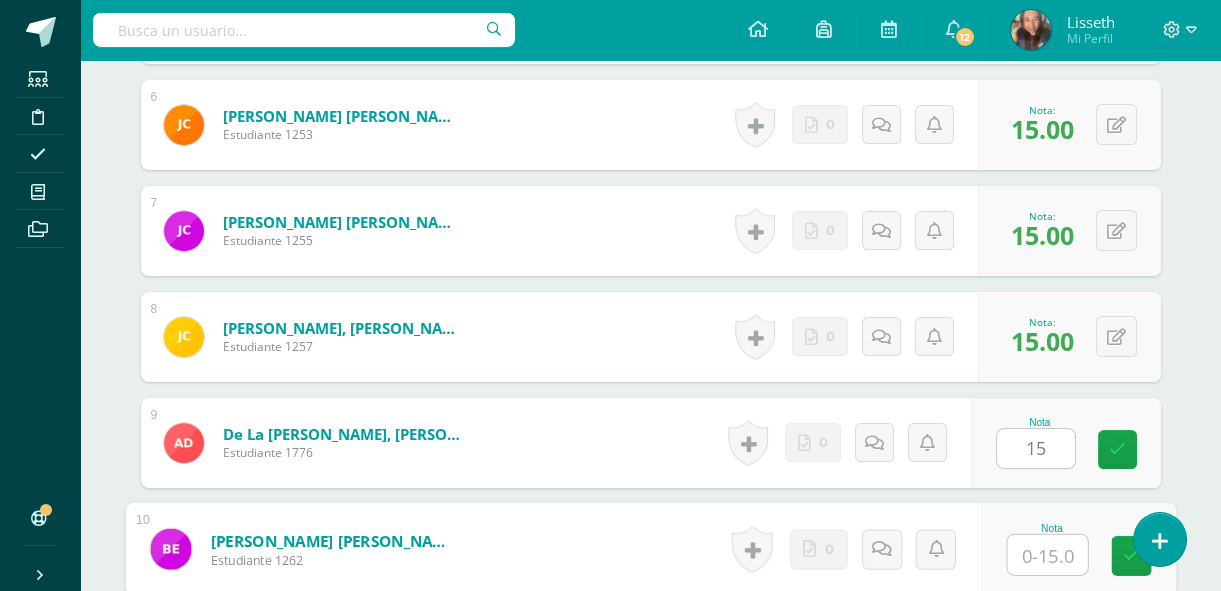 click at bounding box center (1047, 555) 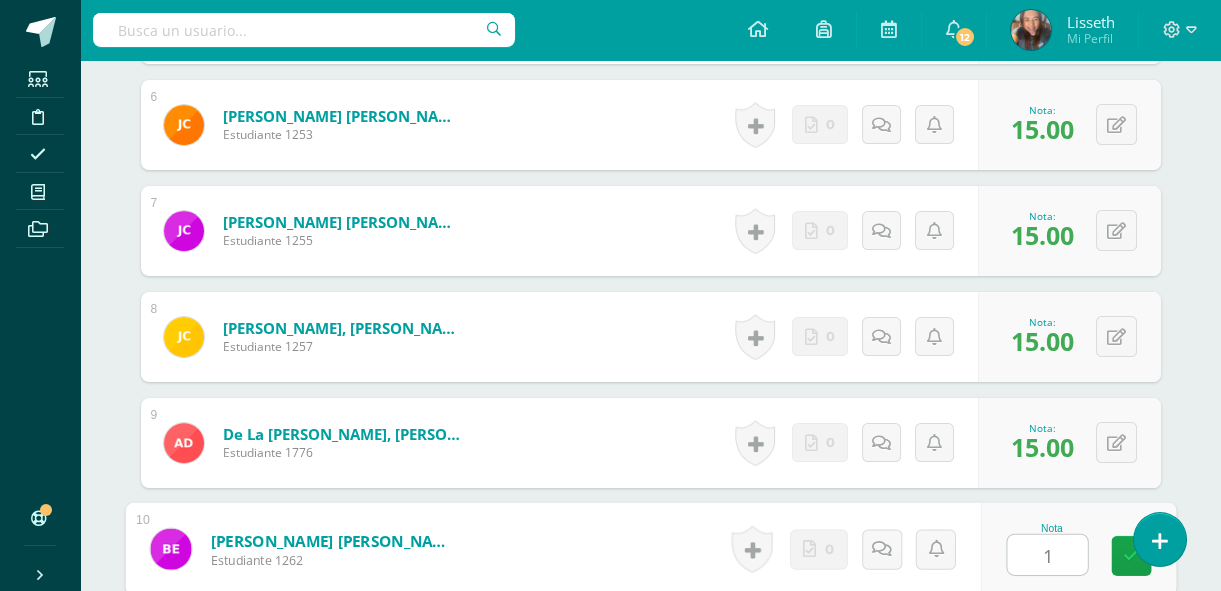 type on "15" 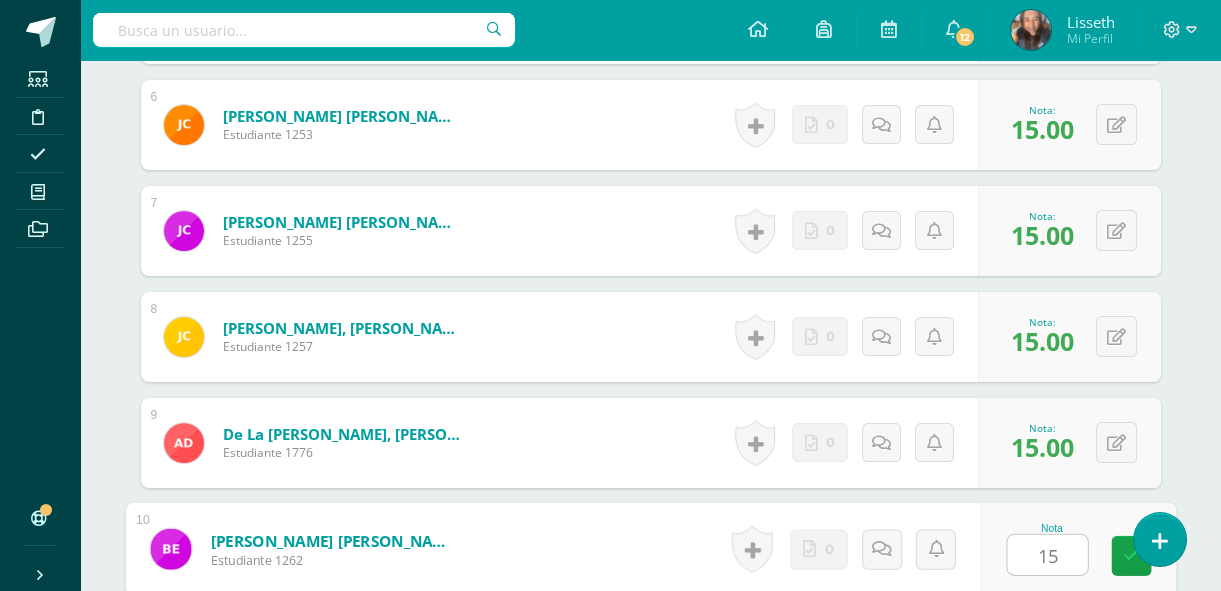 drag, startPoint x: 1129, startPoint y: 562, endPoint x: 1227, endPoint y: 574, distance: 98.731964 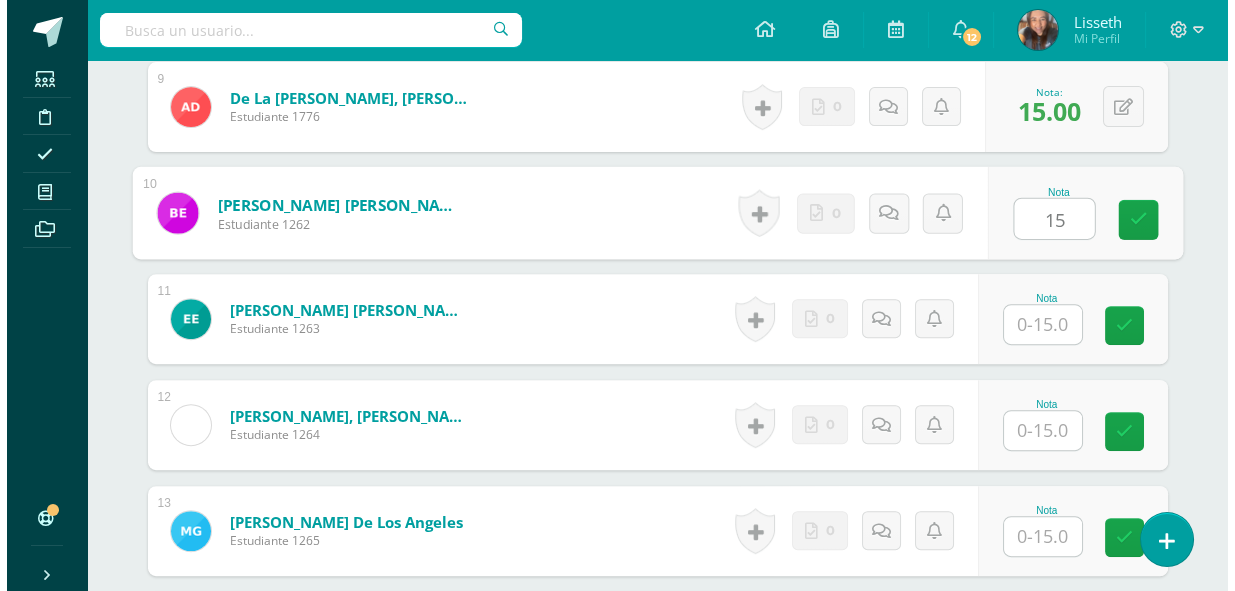 scroll, scrollTop: 1509, scrollLeft: 0, axis: vertical 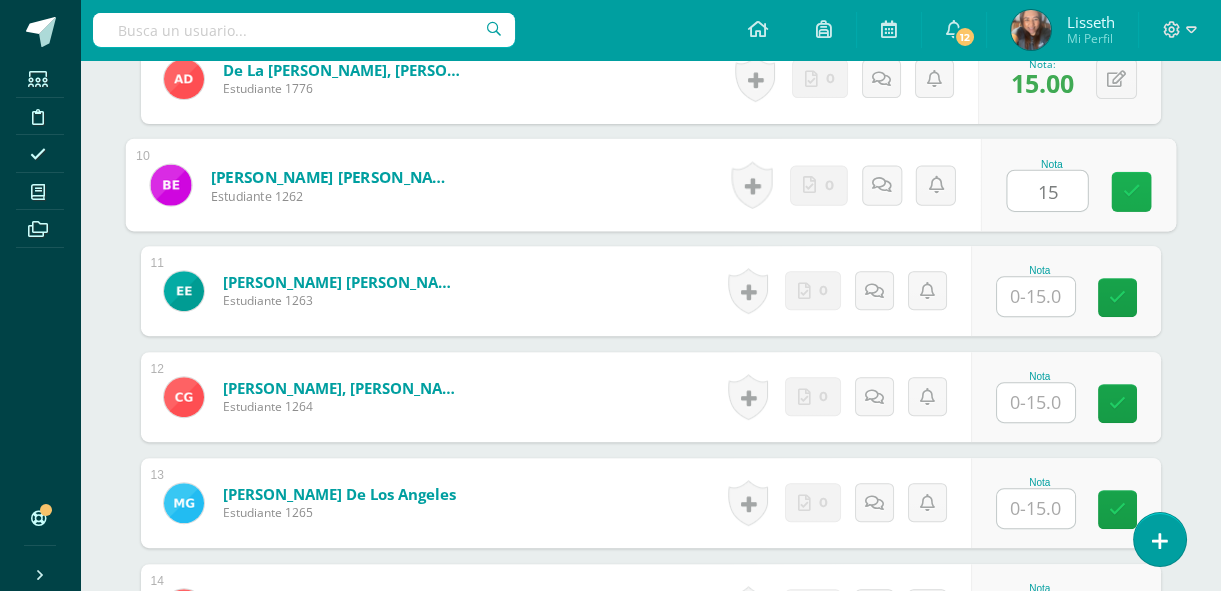 click at bounding box center (1131, 191) 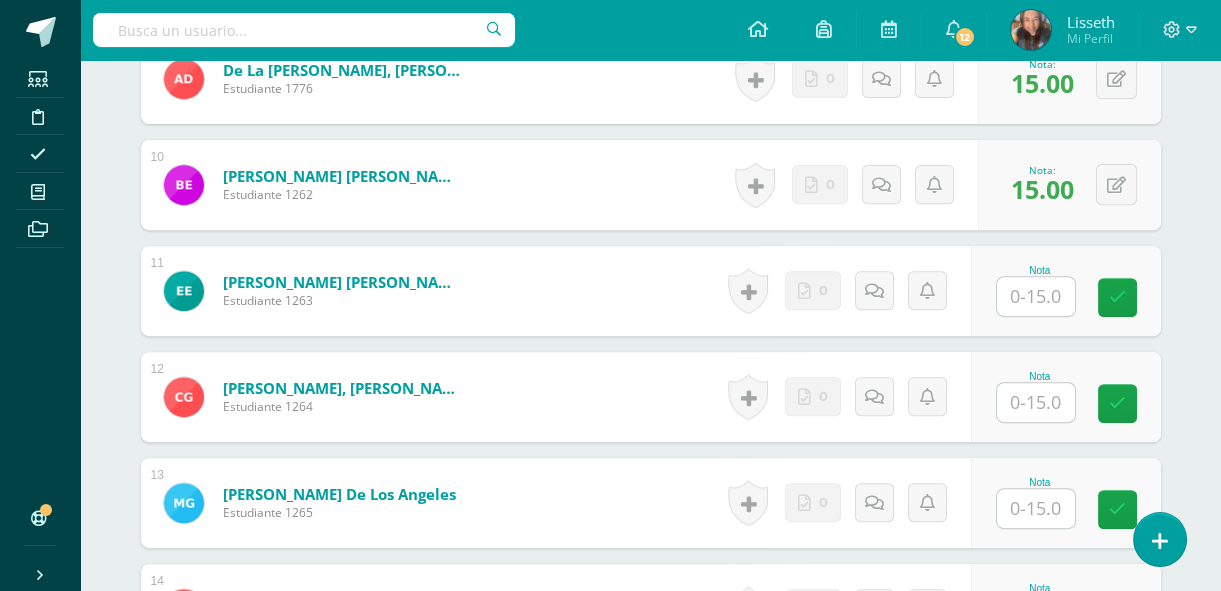 click at bounding box center [1036, 296] 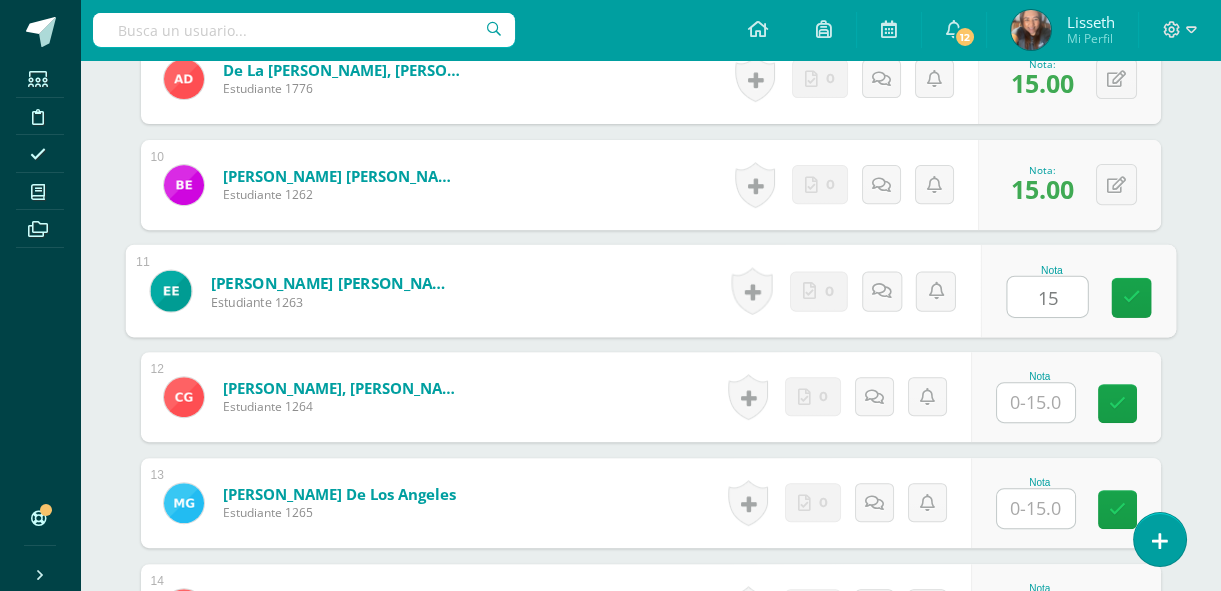 type on "15" 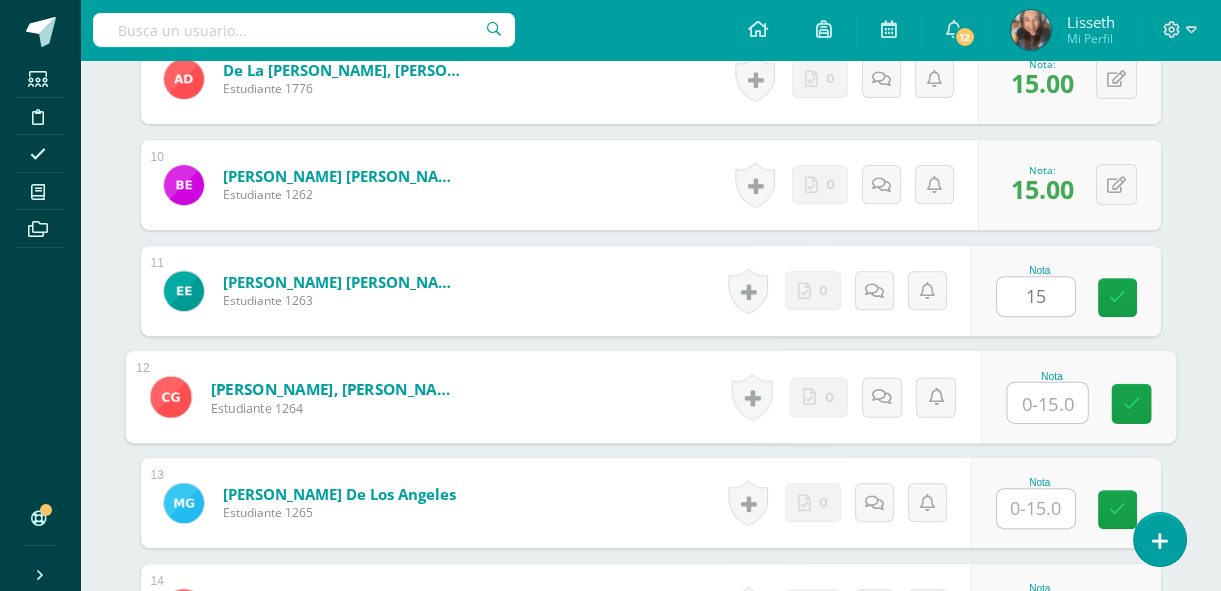 click at bounding box center (1047, 403) 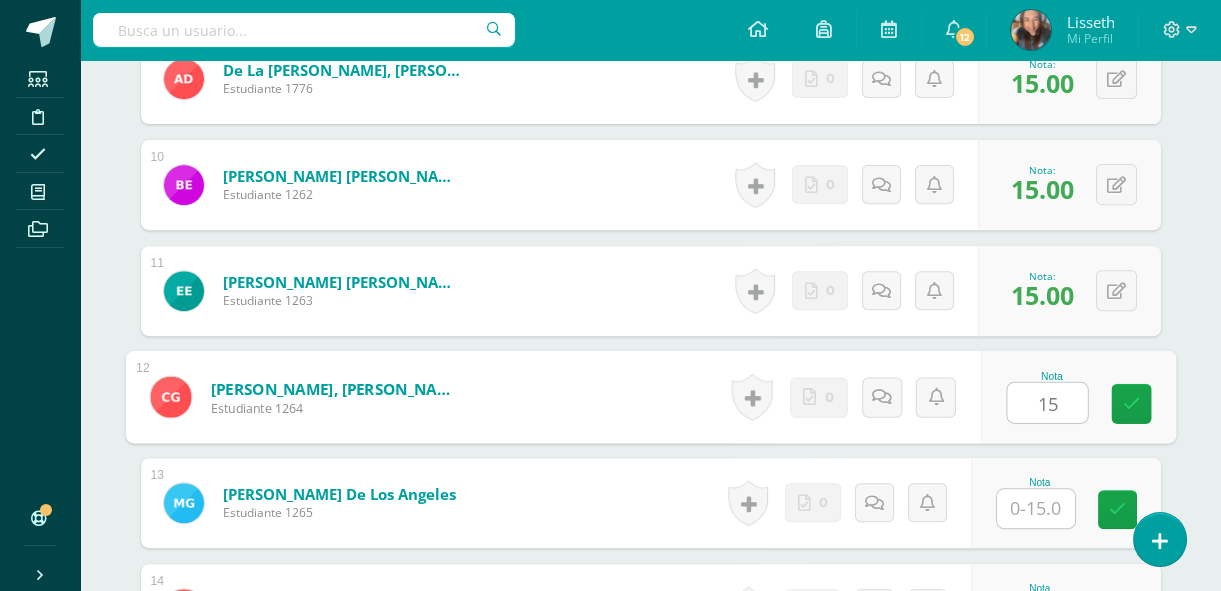type on "15" 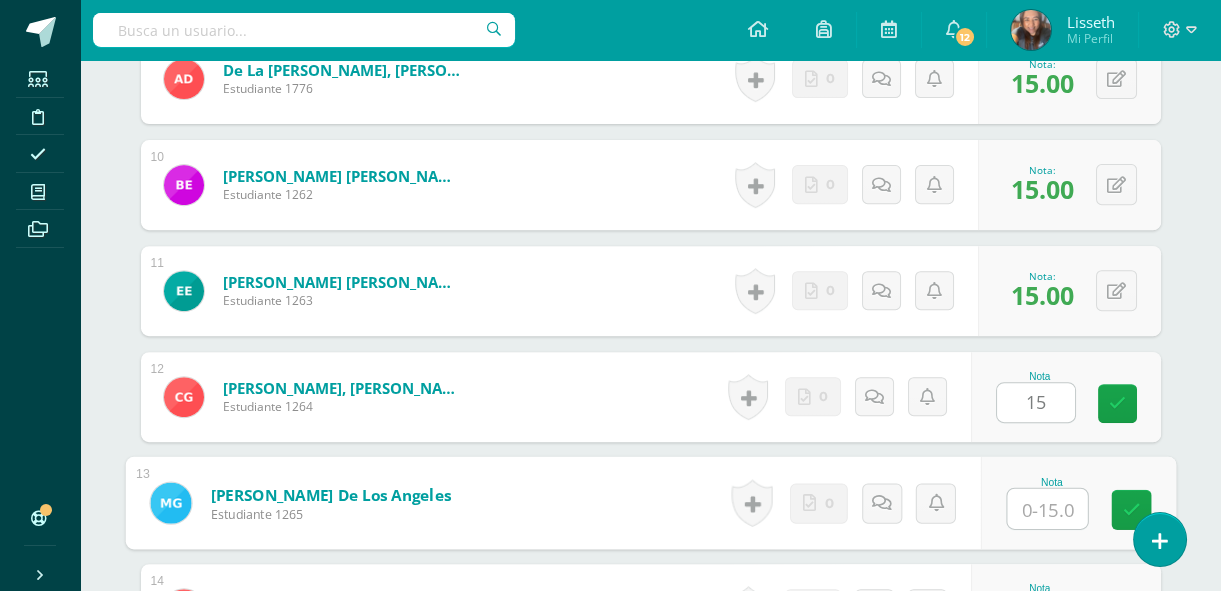 click at bounding box center [1047, 509] 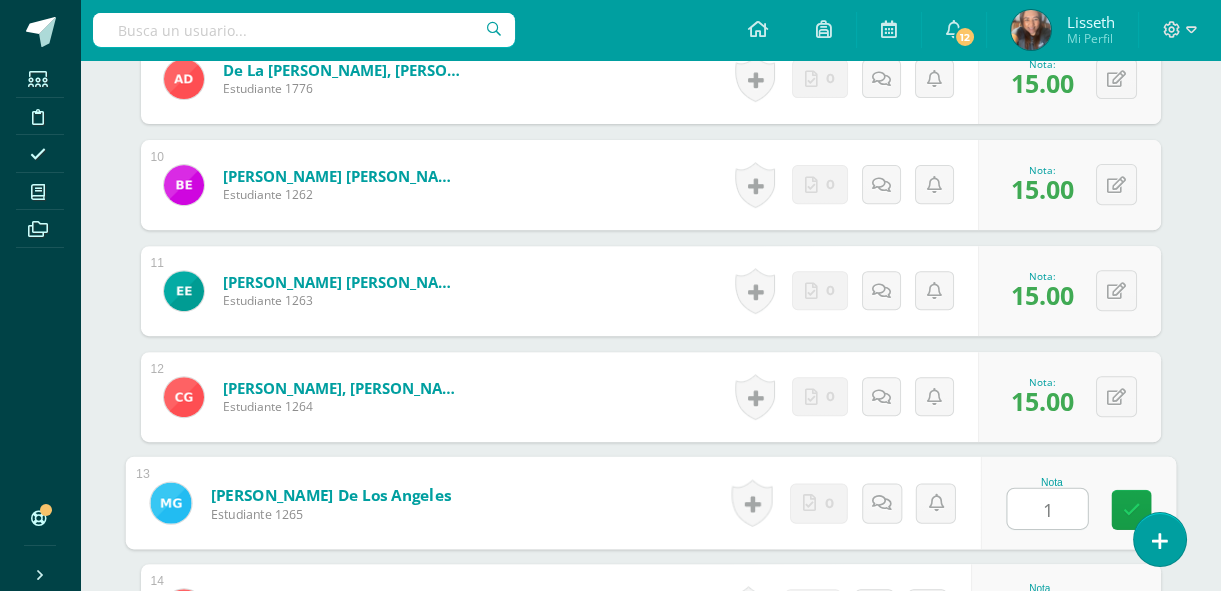 type on "15" 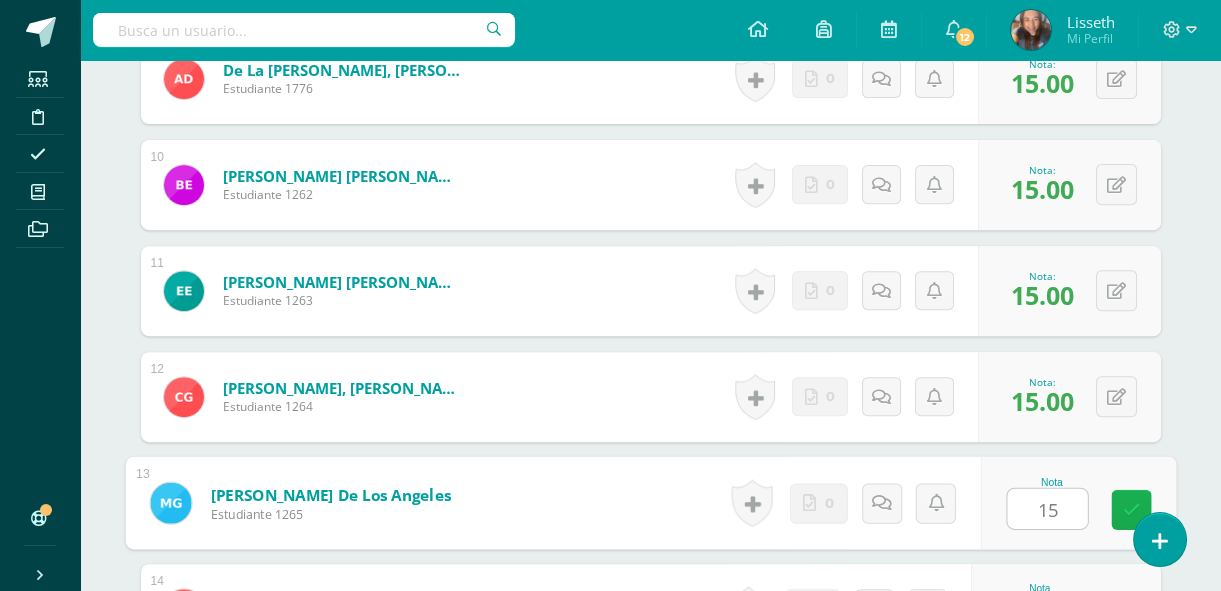 click at bounding box center (1131, 510) 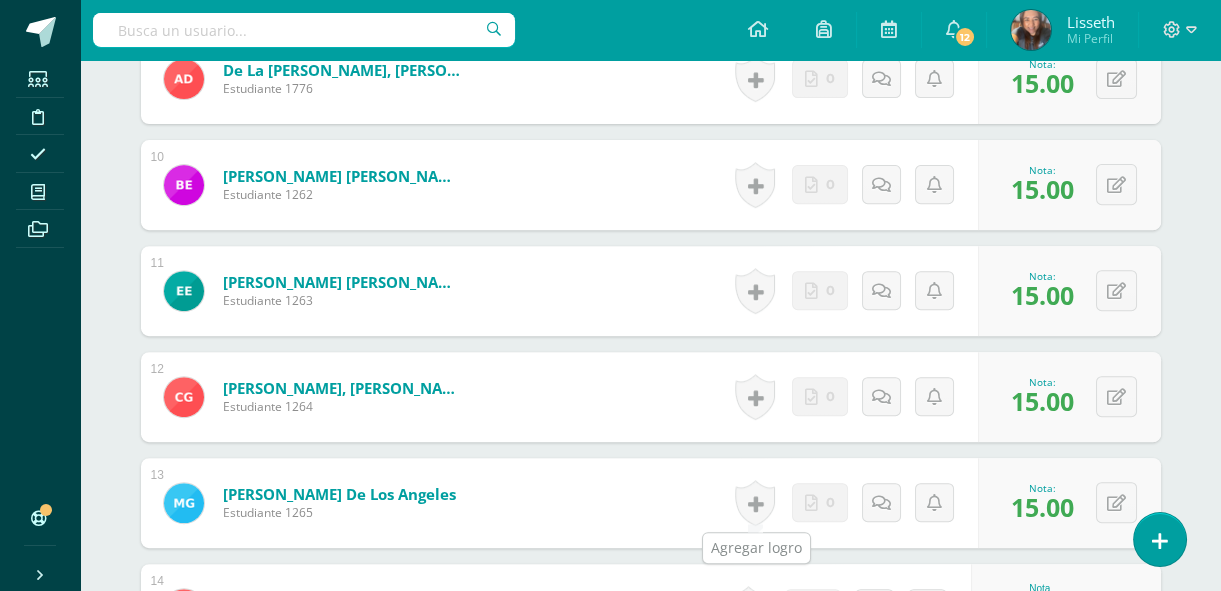 click at bounding box center (755, 503) 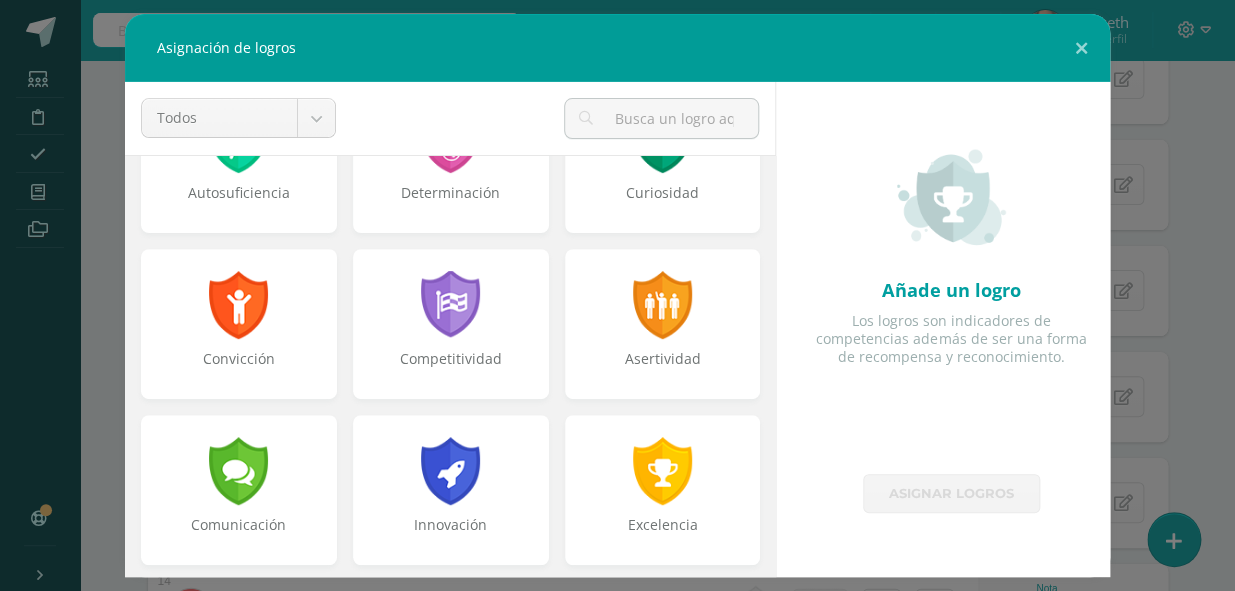 scroll, scrollTop: 290, scrollLeft: 0, axis: vertical 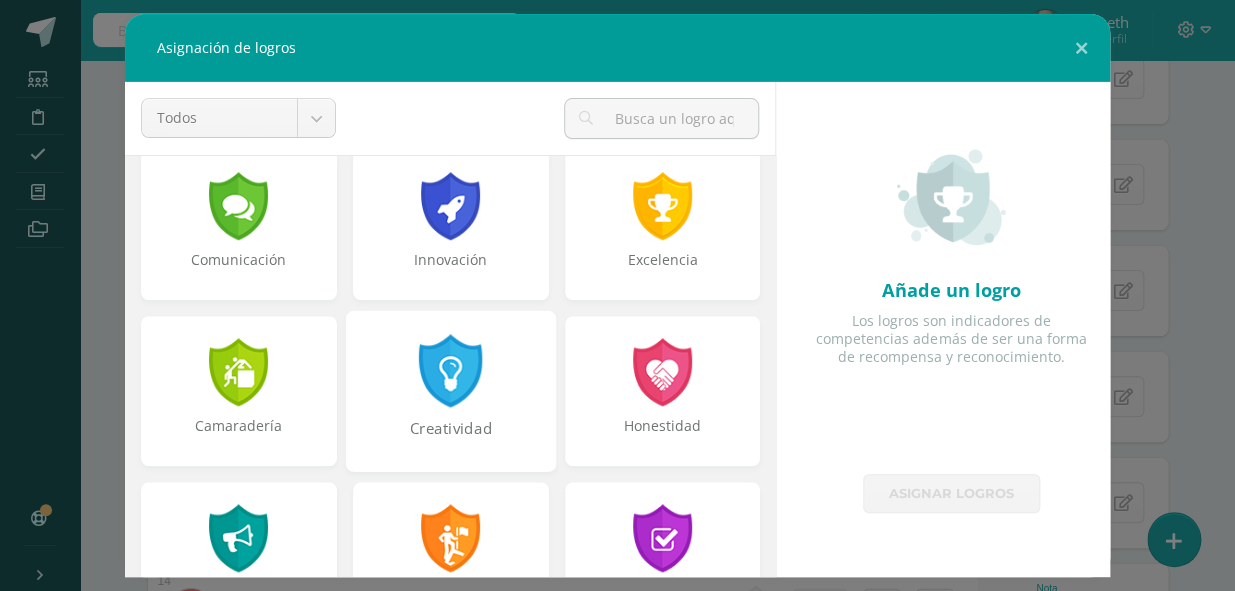 click at bounding box center [450, 370] 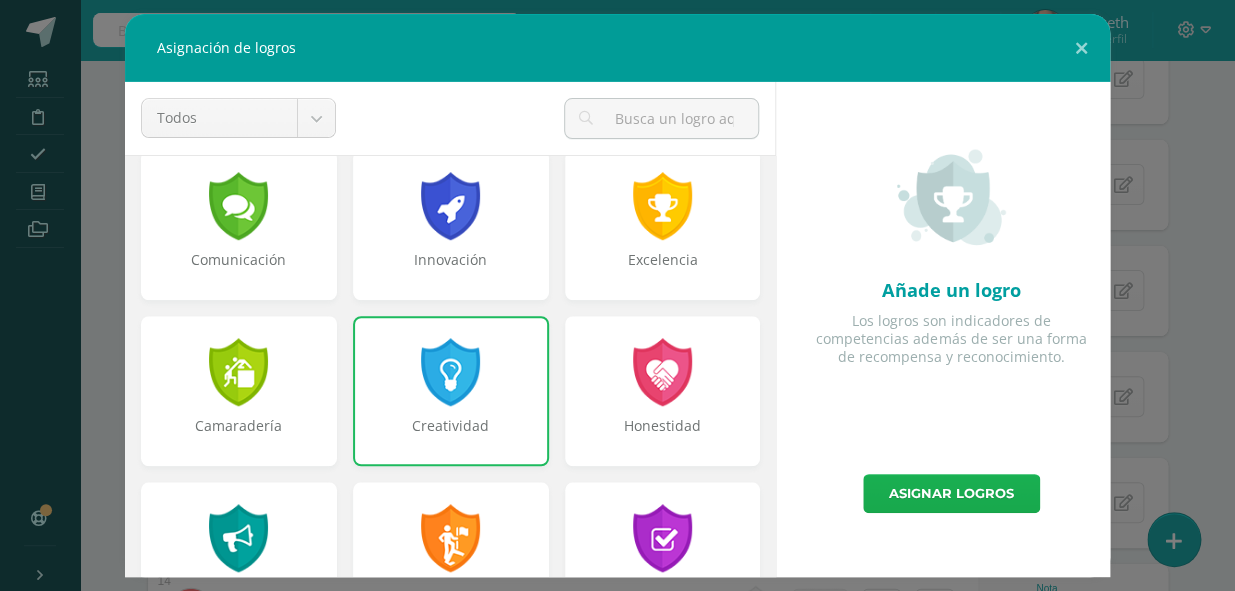 click on "Asignar logros" at bounding box center (951, 493) 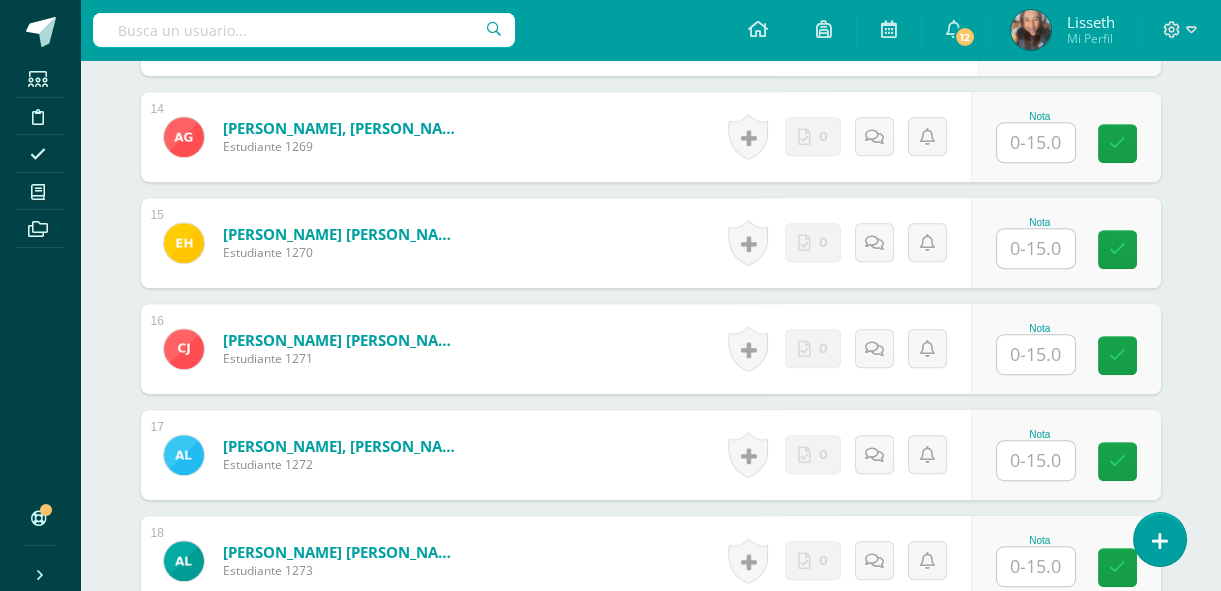 scroll, scrollTop: 2030, scrollLeft: 0, axis: vertical 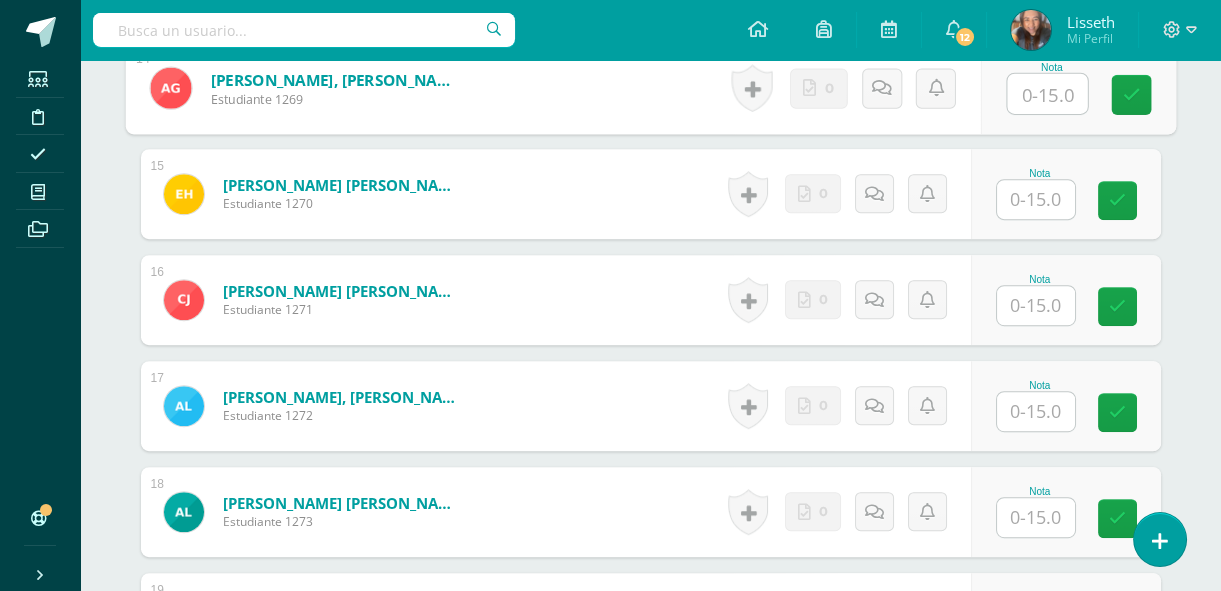 click at bounding box center (1047, 94) 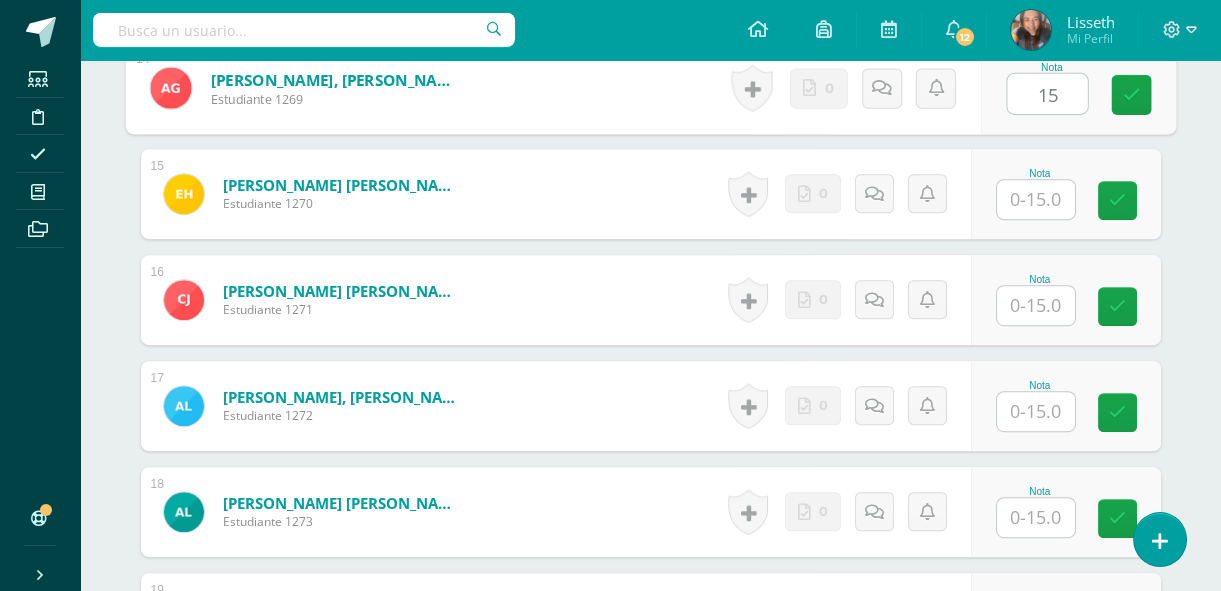 type on "15" 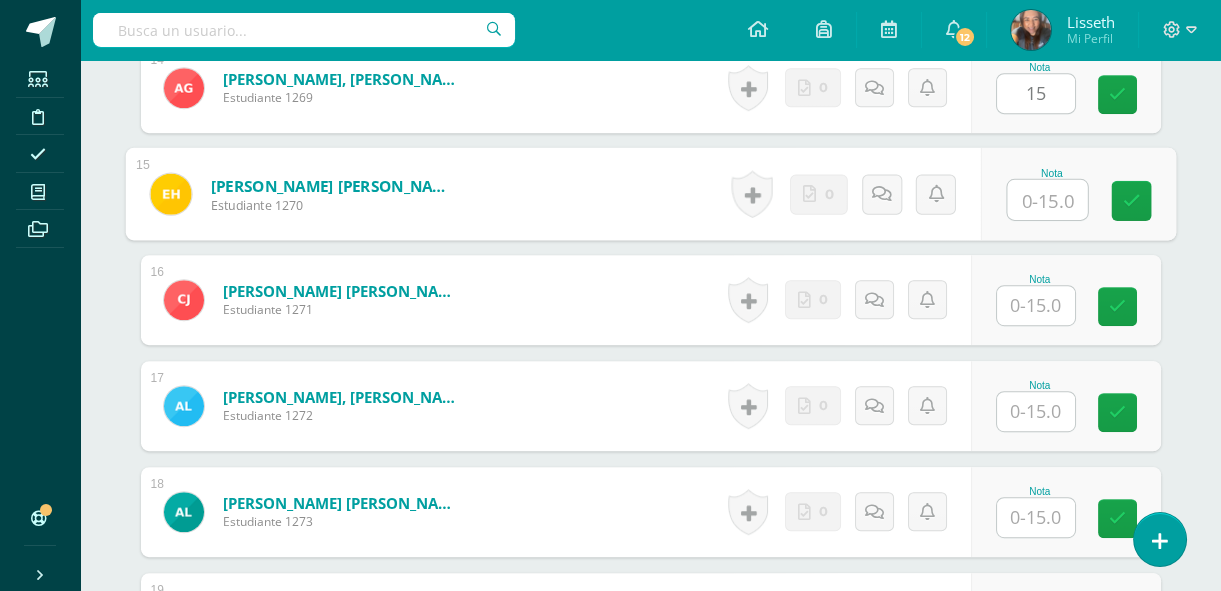 click at bounding box center [1047, 200] 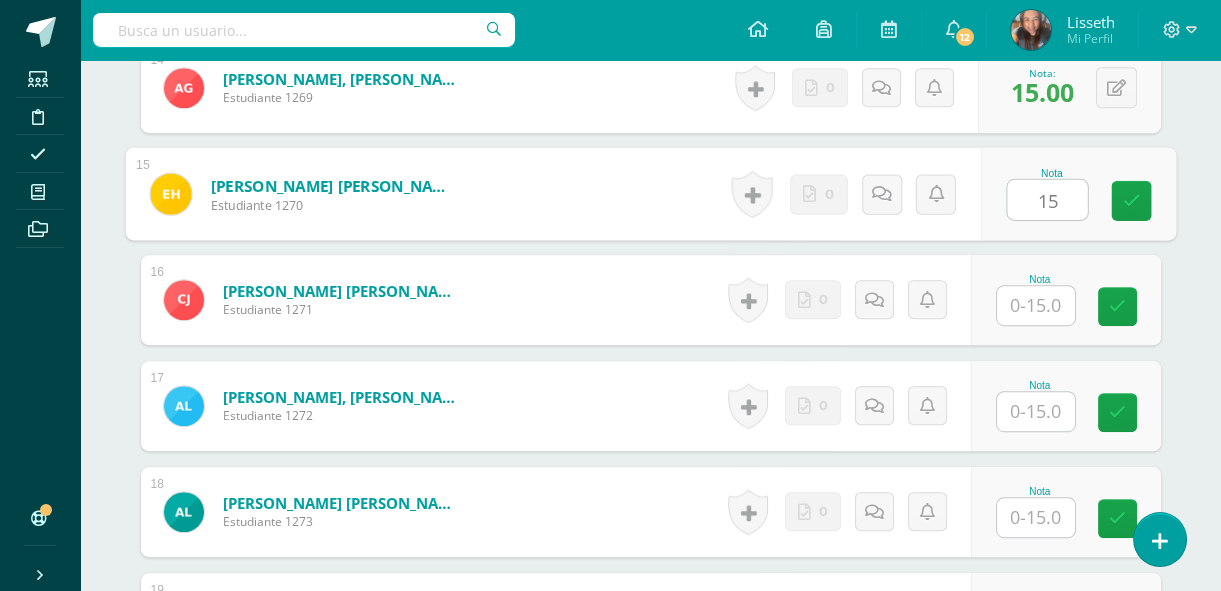 type on "15" 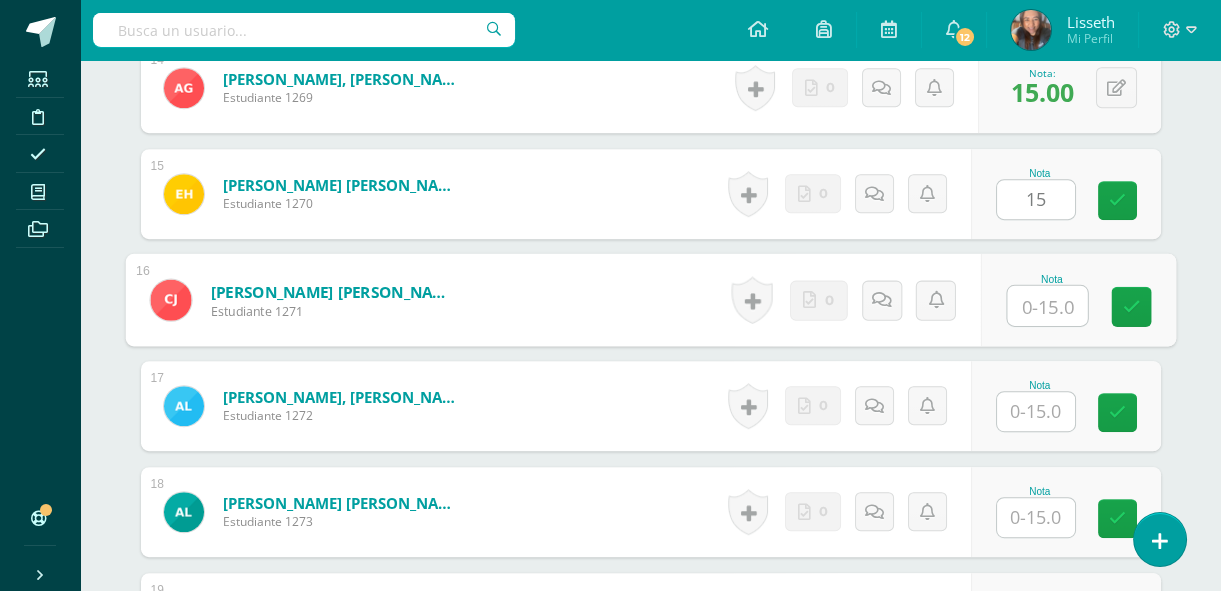 click at bounding box center (1047, 306) 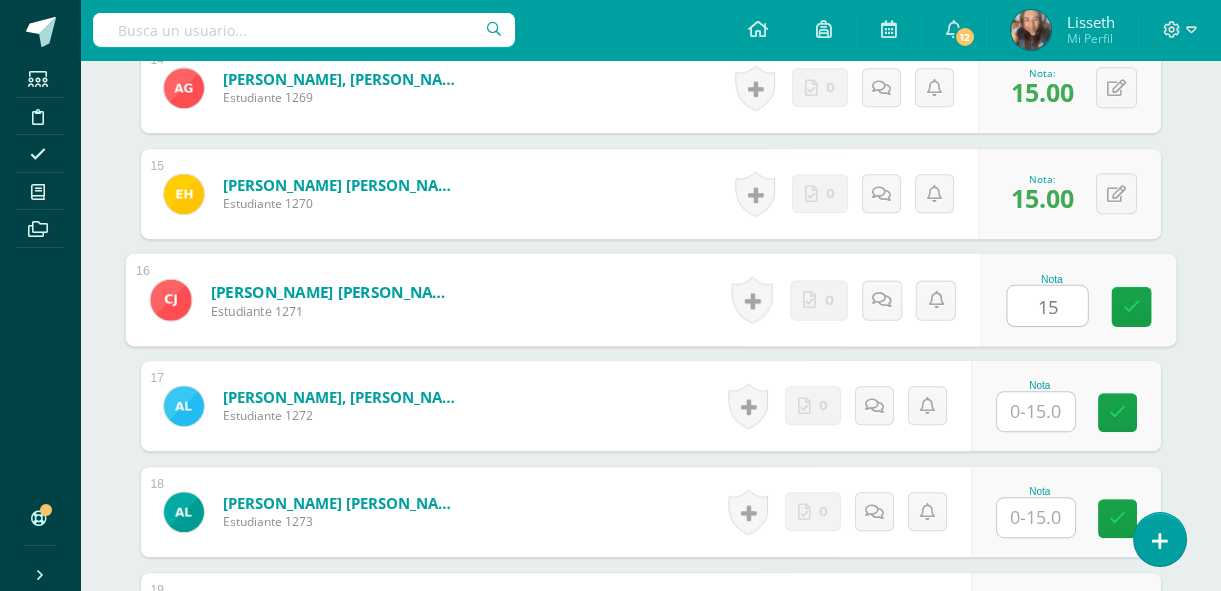 type on "15" 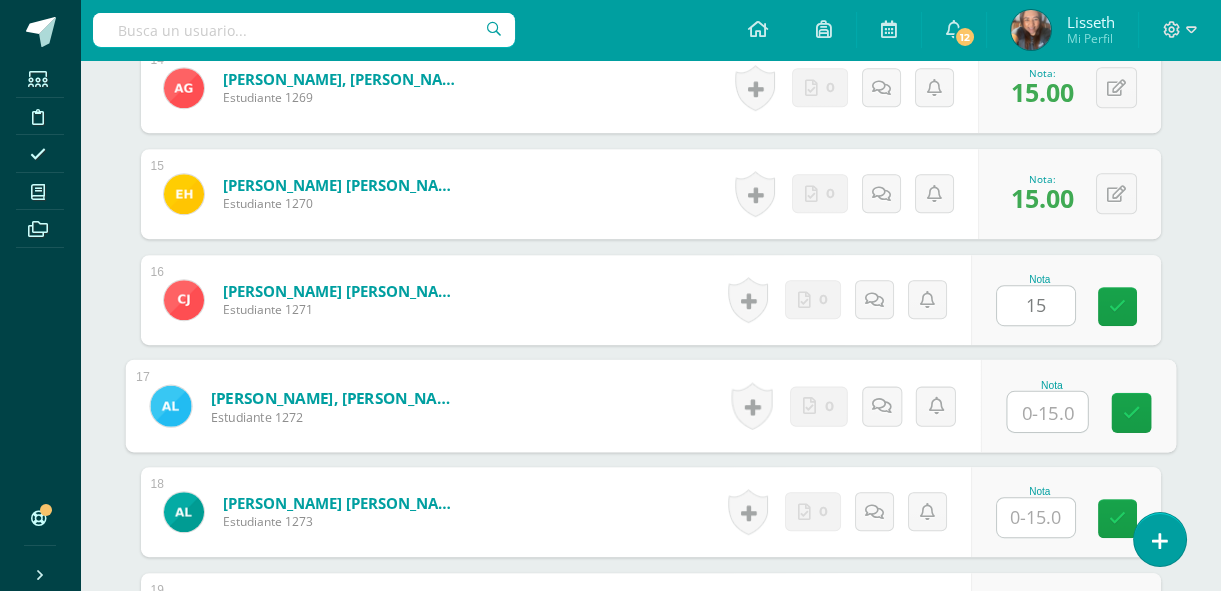 click at bounding box center [1047, 412] 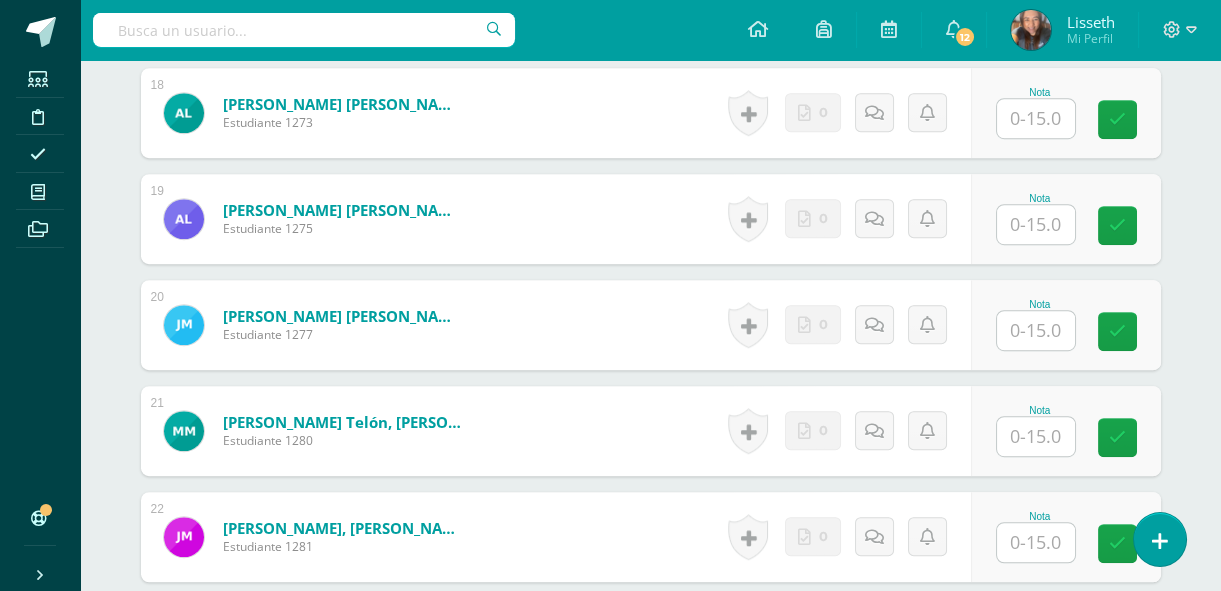 scroll, scrollTop: 2430, scrollLeft: 0, axis: vertical 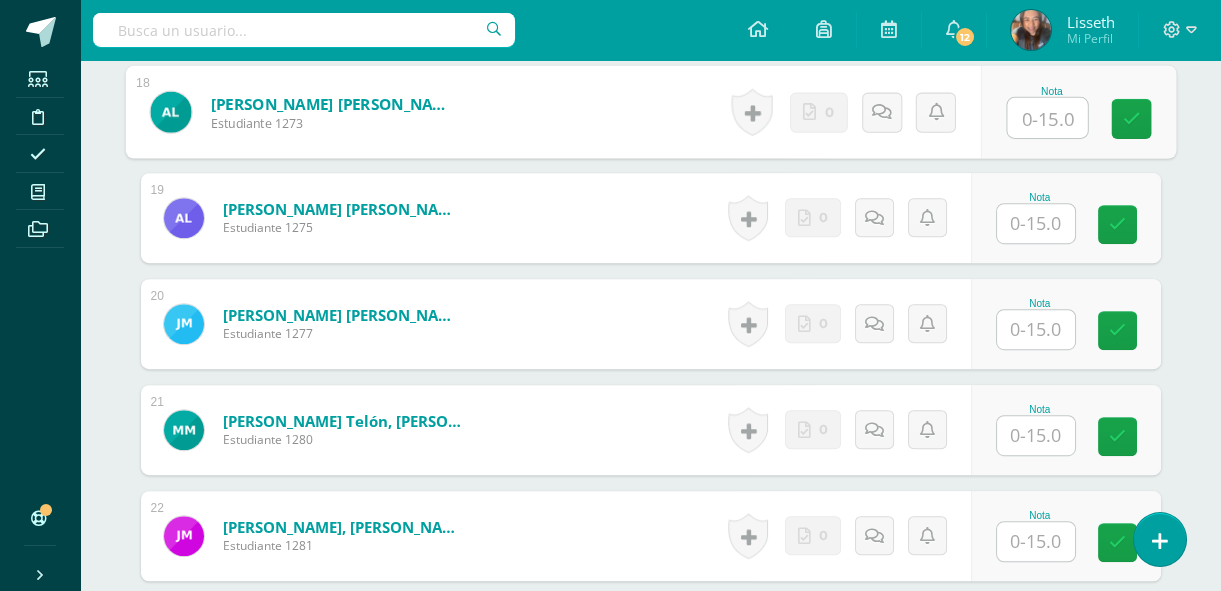 click at bounding box center [1047, 118] 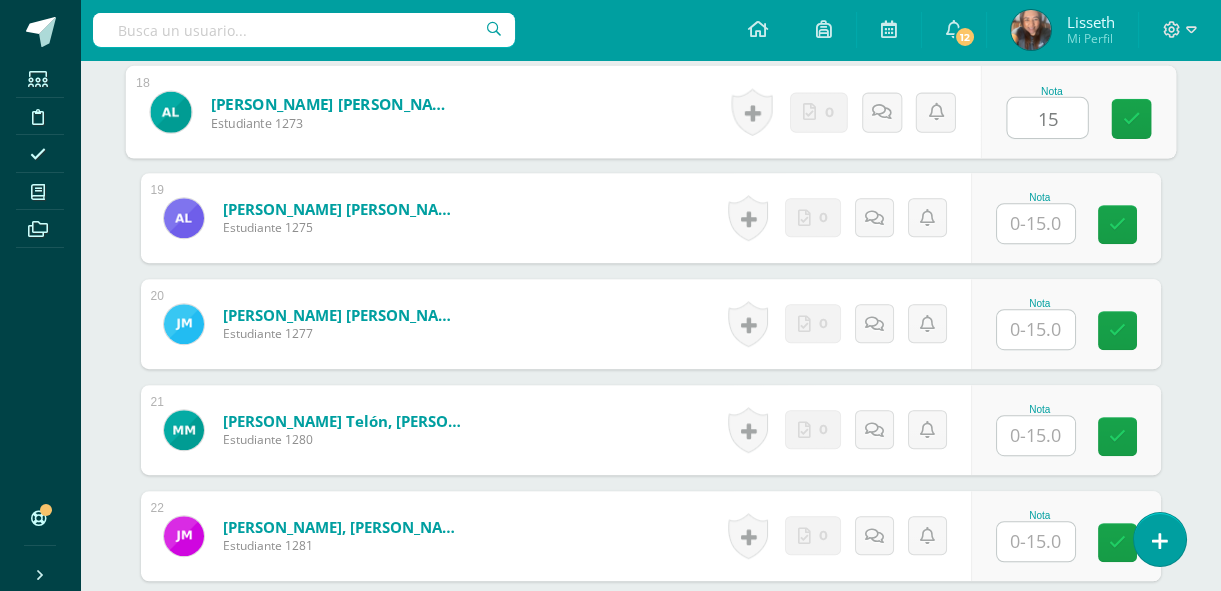 type on "15" 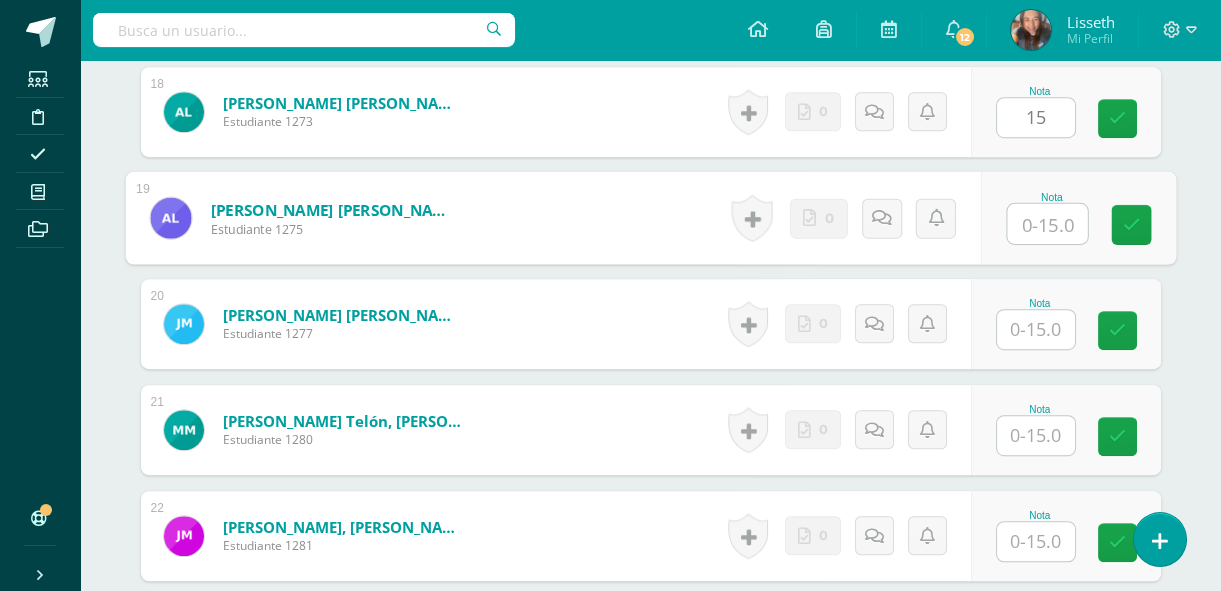 click at bounding box center [1047, 224] 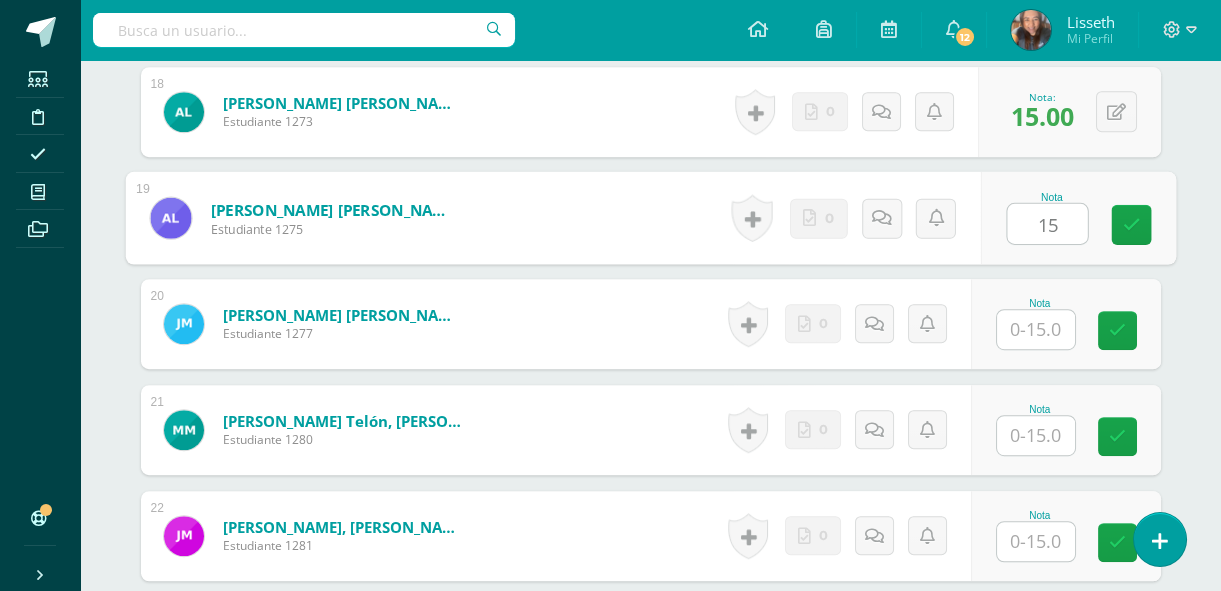 type on "15" 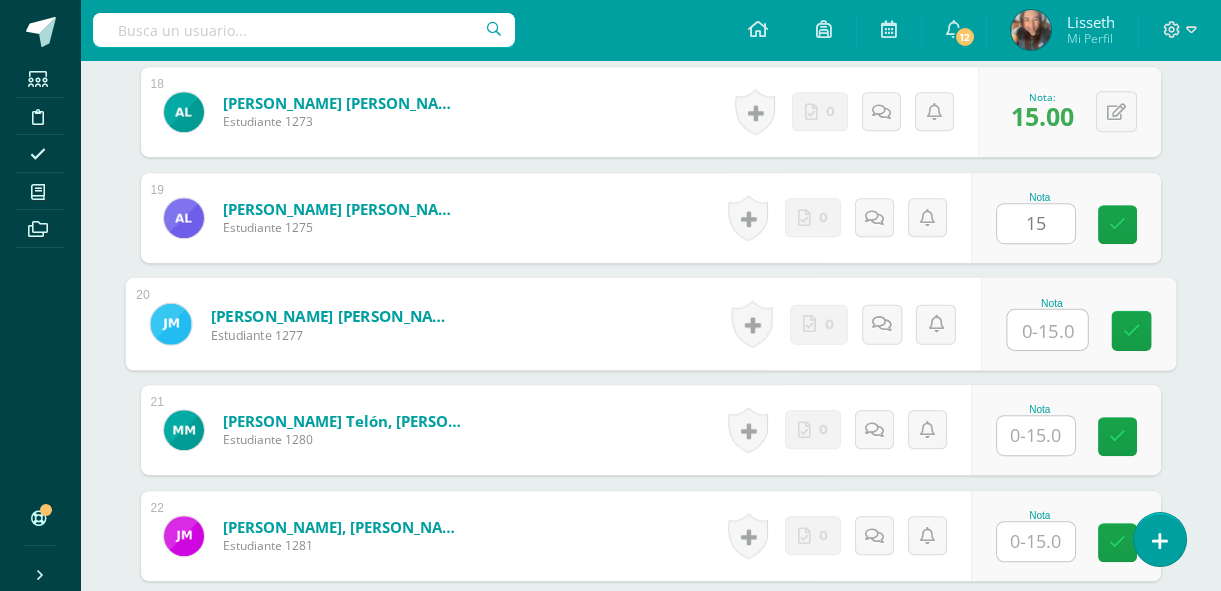 click at bounding box center (1047, 330) 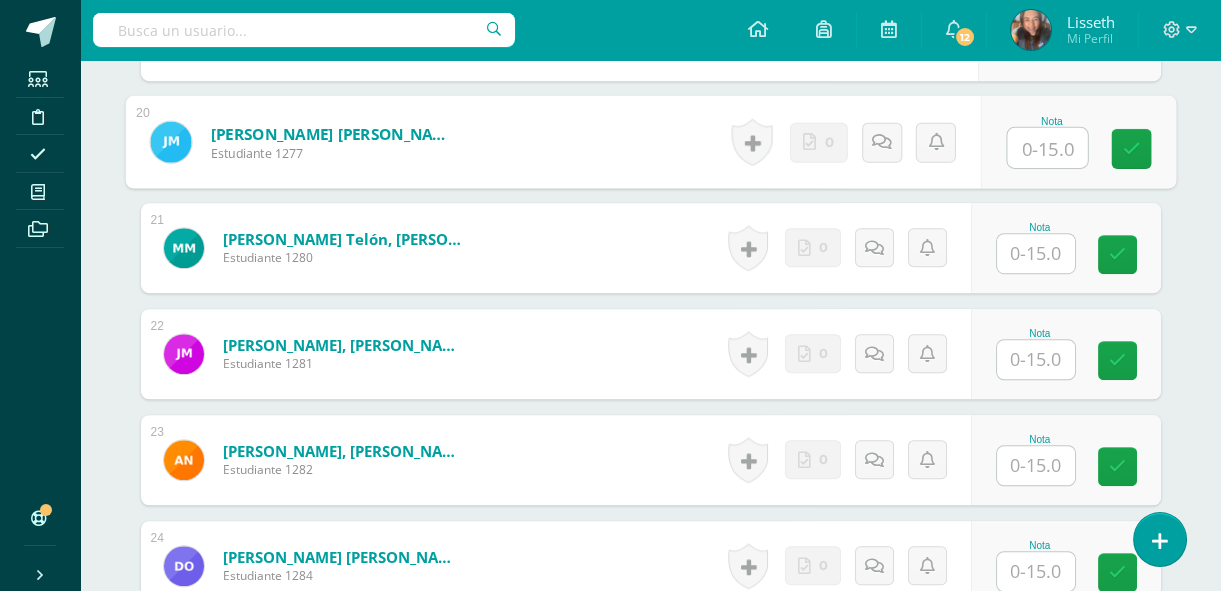 scroll, scrollTop: 2648, scrollLeft: 0, axis: vertical 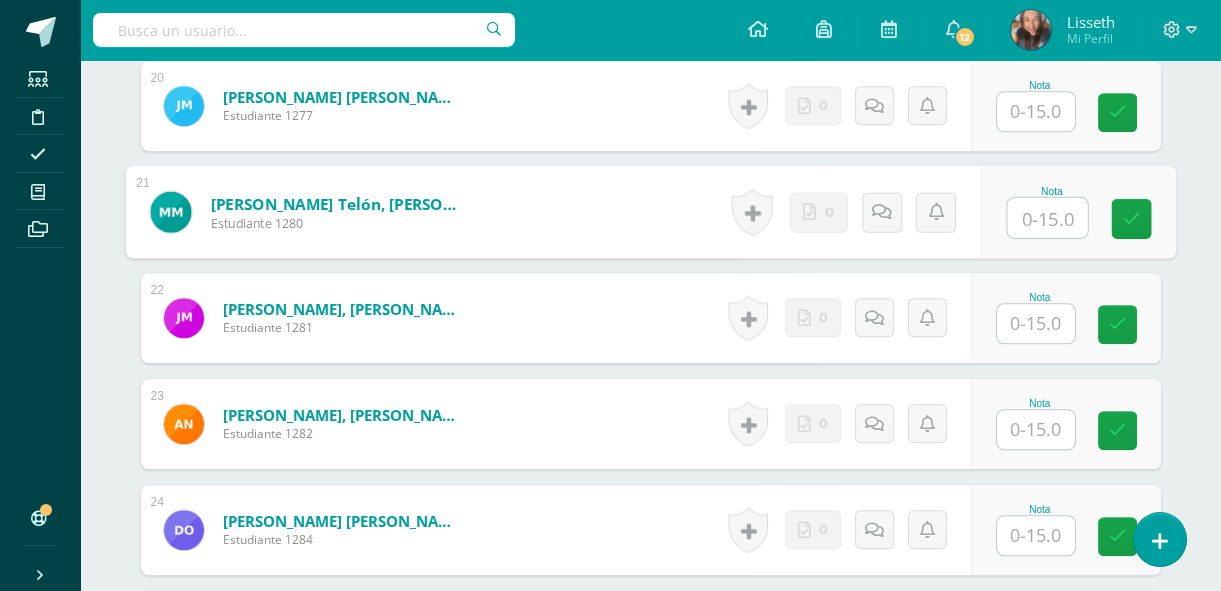 click at bounding box center [1047, 218] 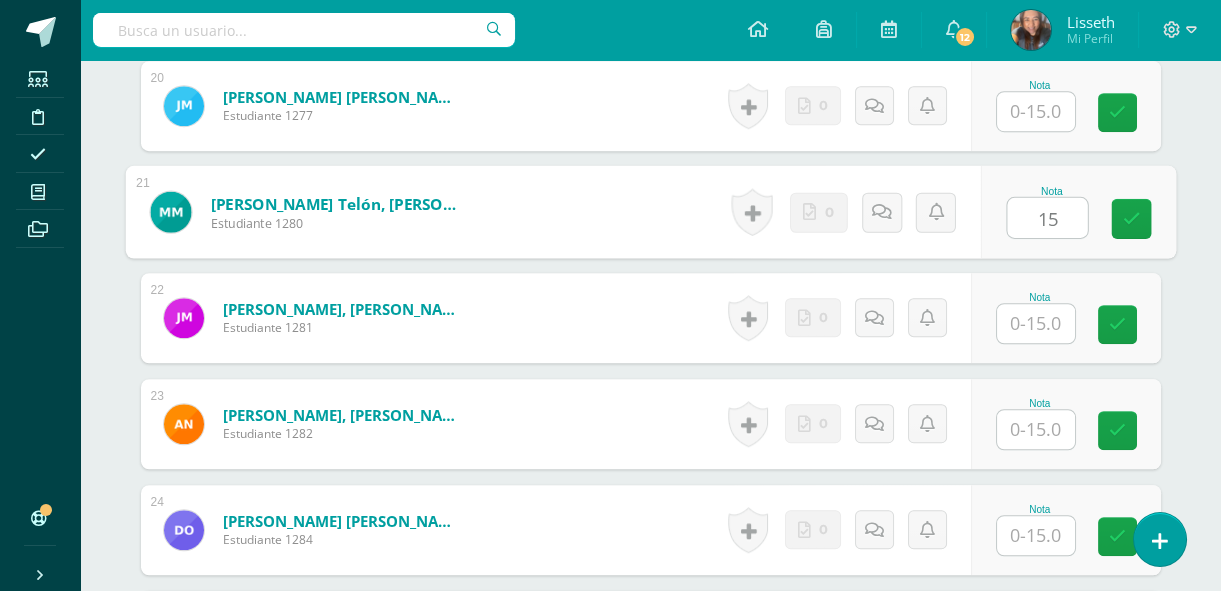 type on "15" 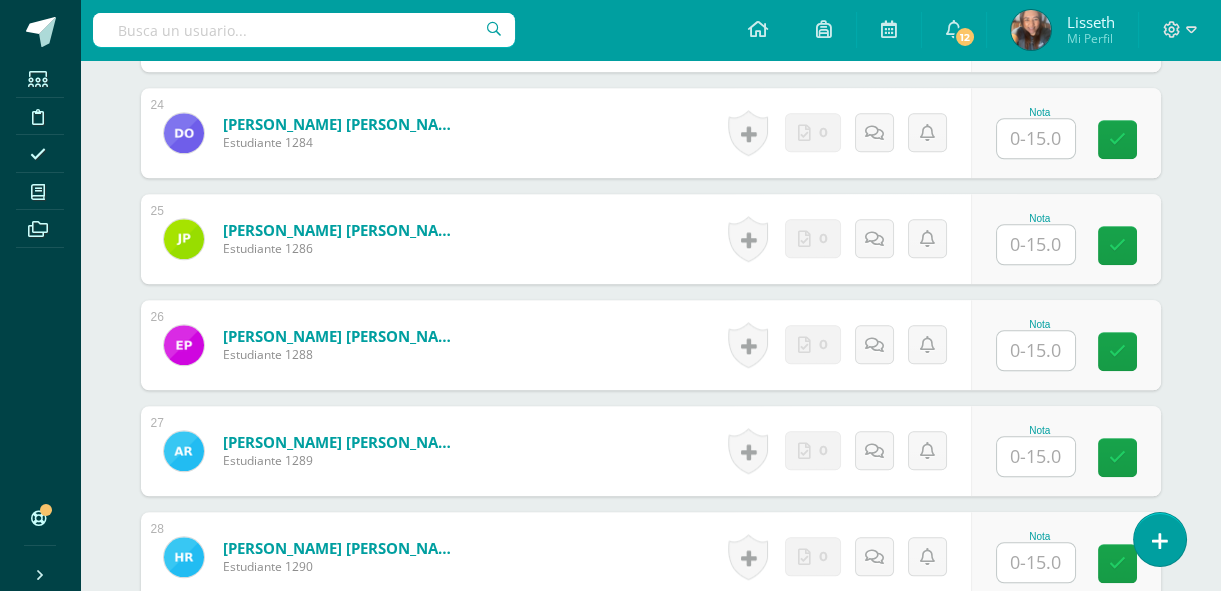 scroll, scrollTop: 3048, scrollLeft: 0, axis: vertical 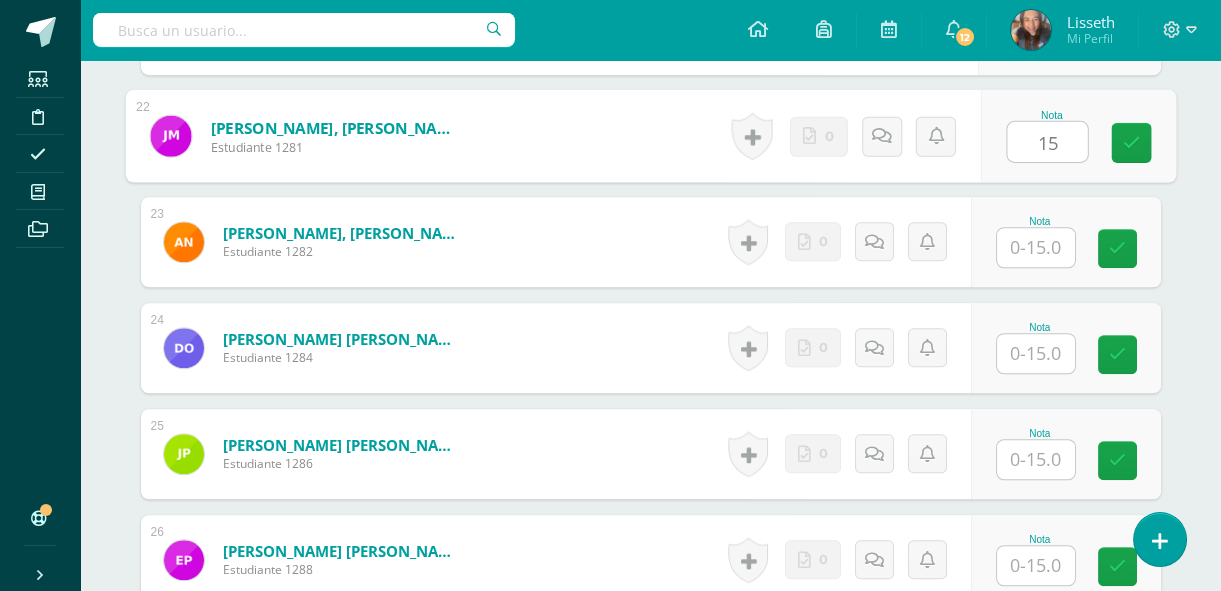 type on "15" 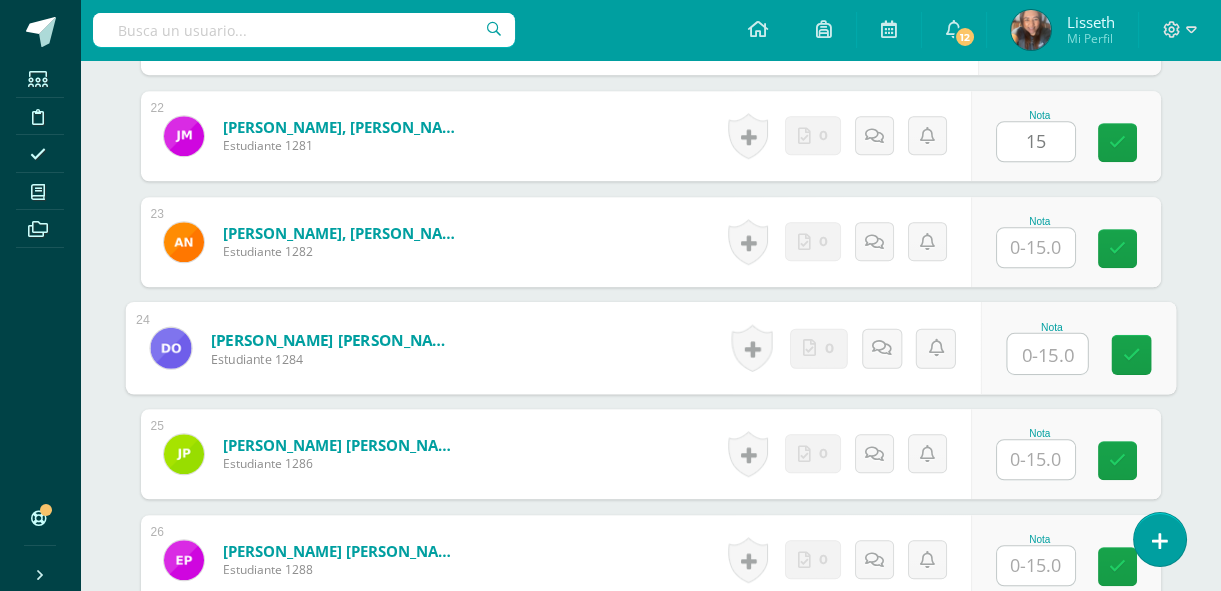 click at bounding box center [1047, 354] 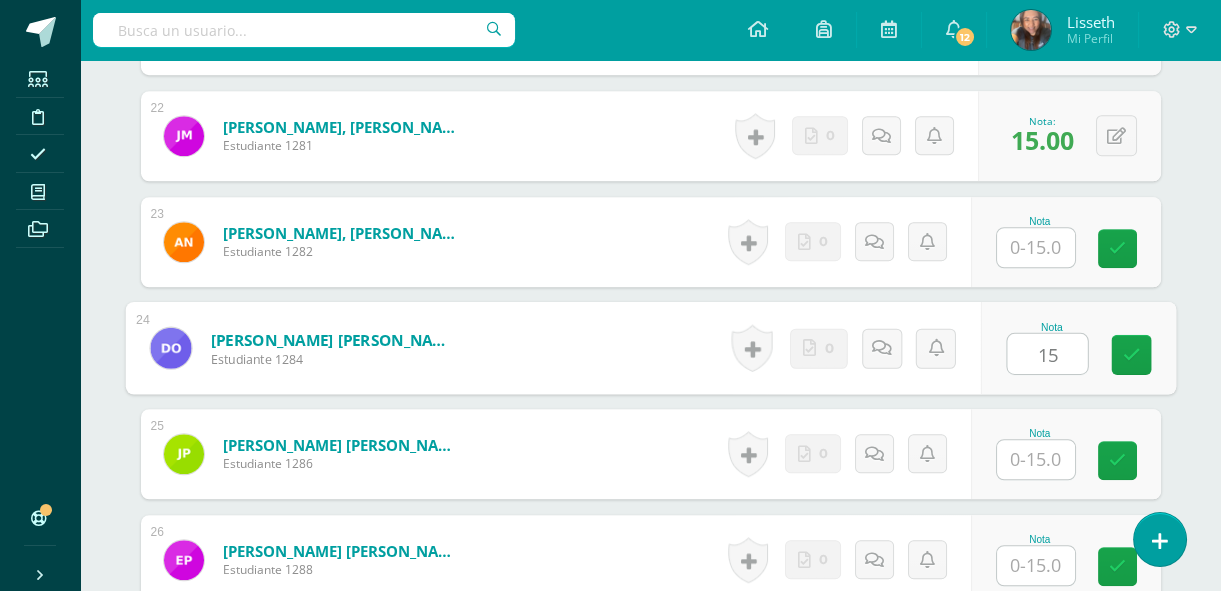 type on "15" 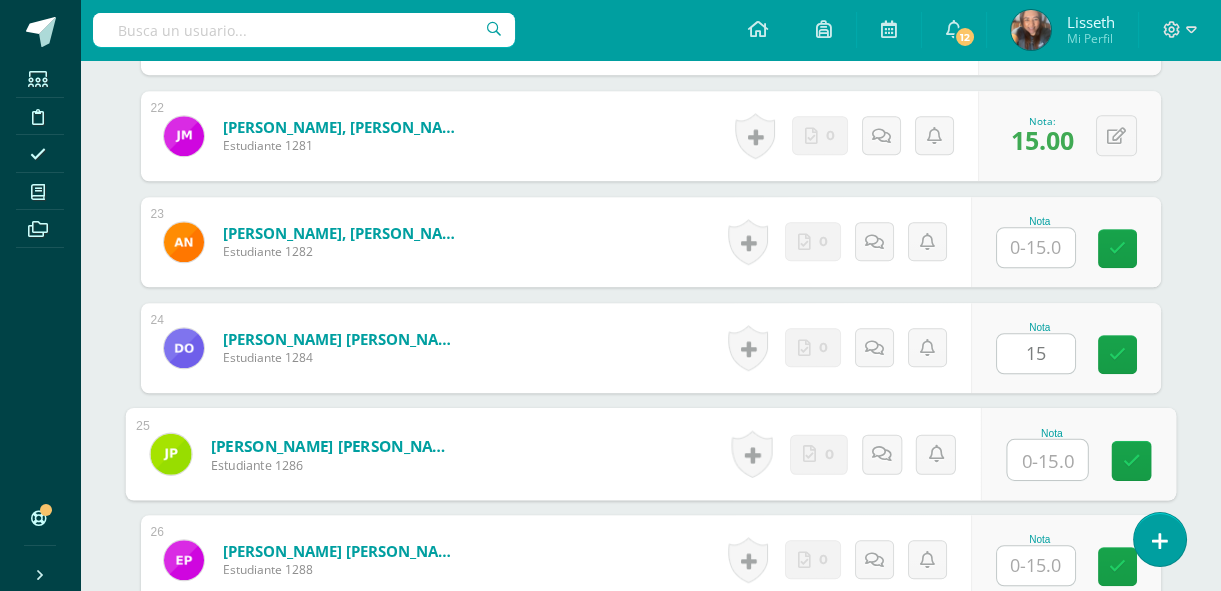 click at bounding box center [1047, 460] 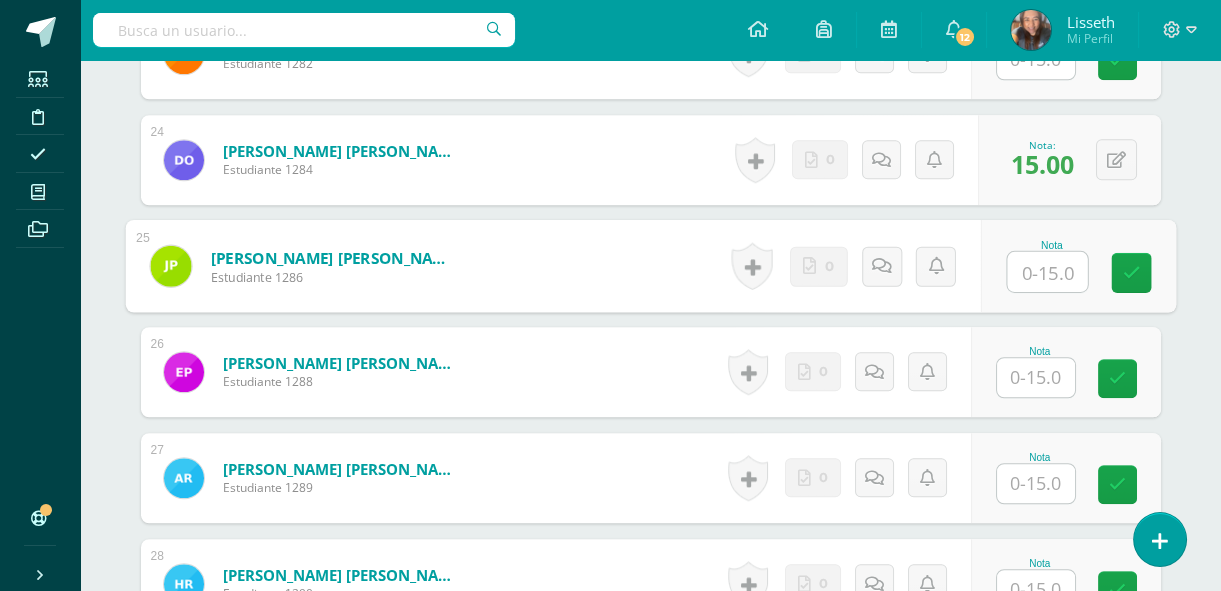 scroll, scrollTop: 3048, scrollLeft: 0, axis: vertical 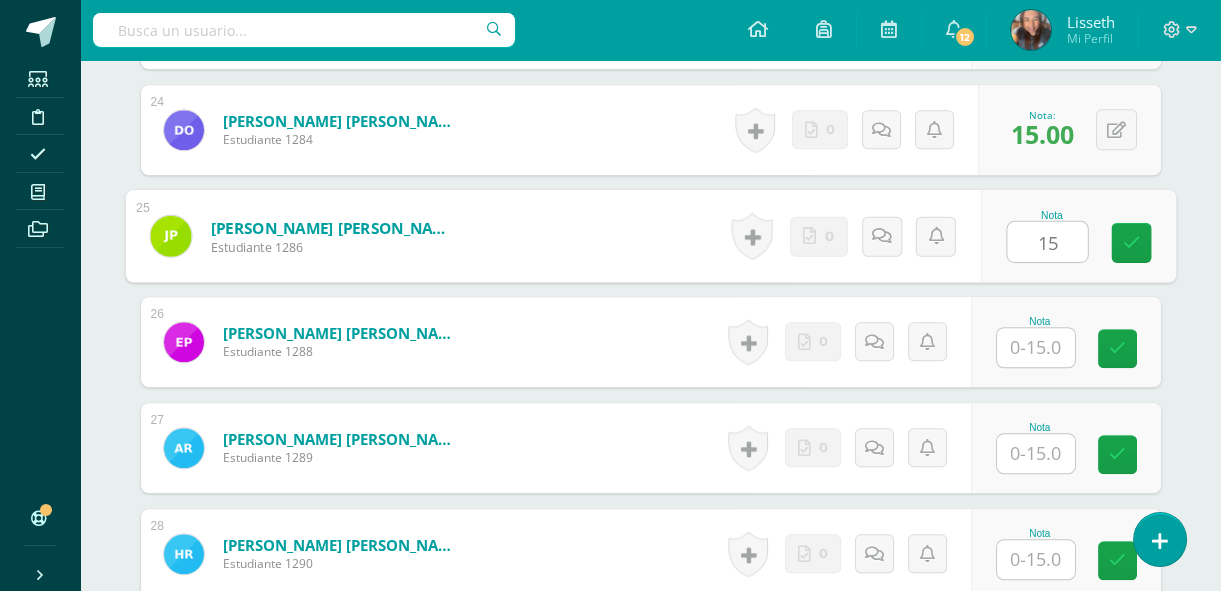 type on "15" 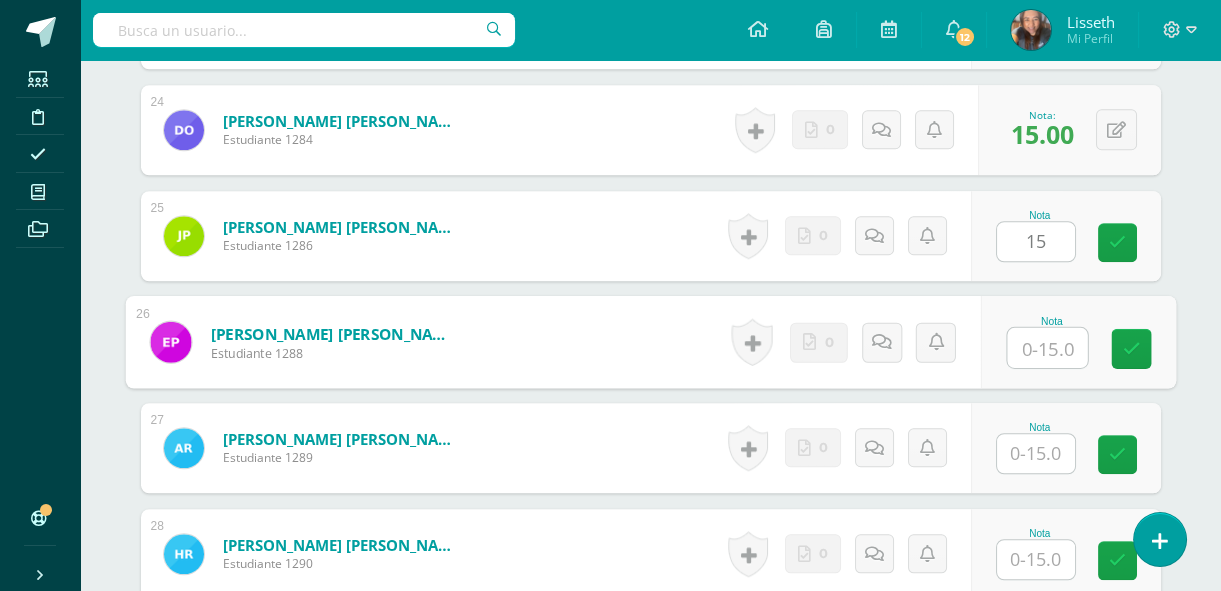 click at bounding box center (1047, 348) 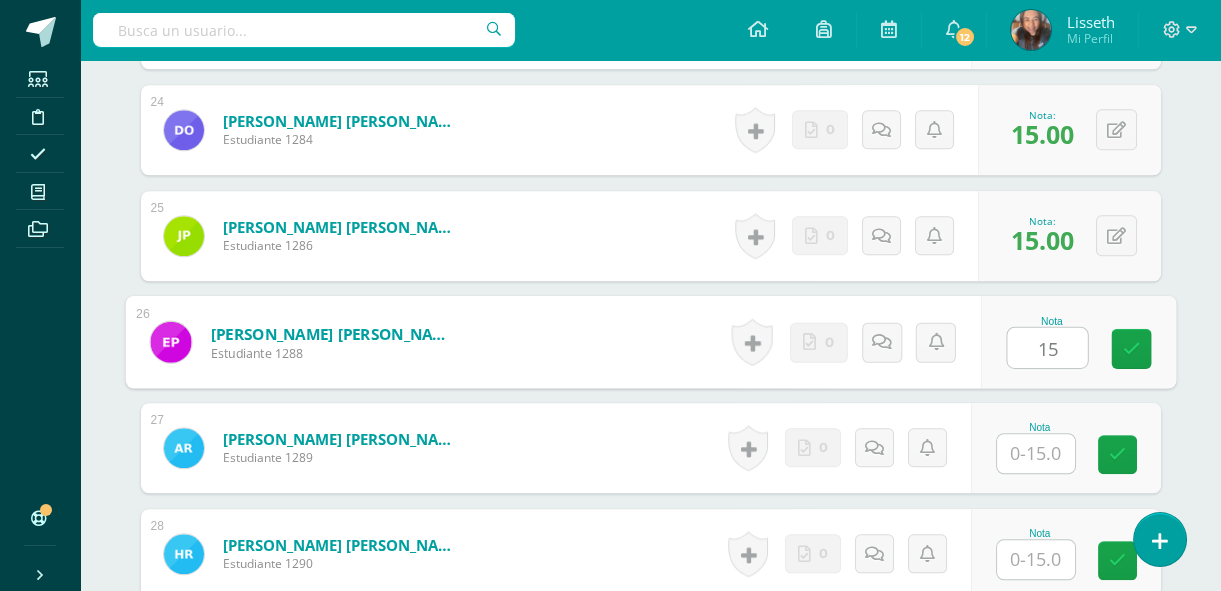 type on "15" 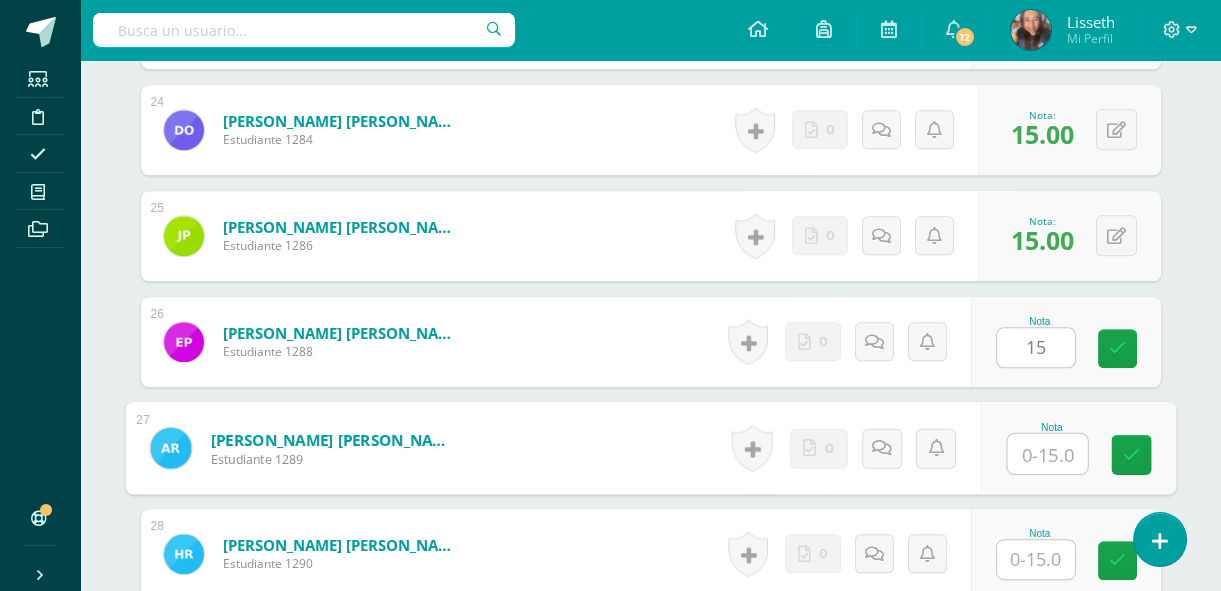 click at bounding box center (1047, 454) 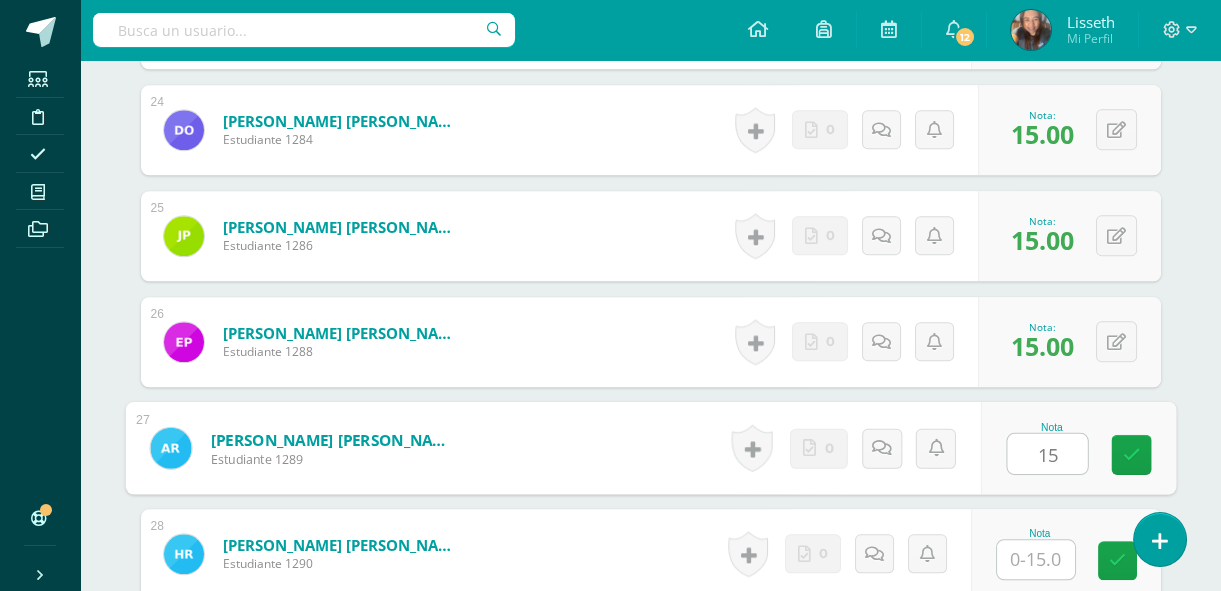 type on "15" 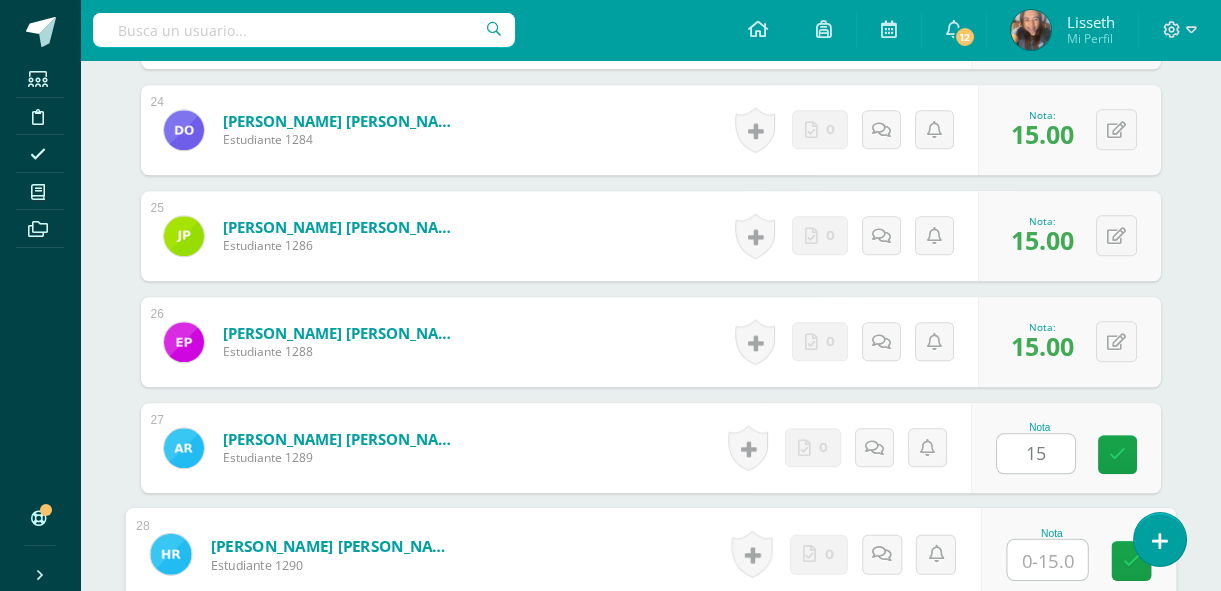 click at bounding box center [1047, 560] 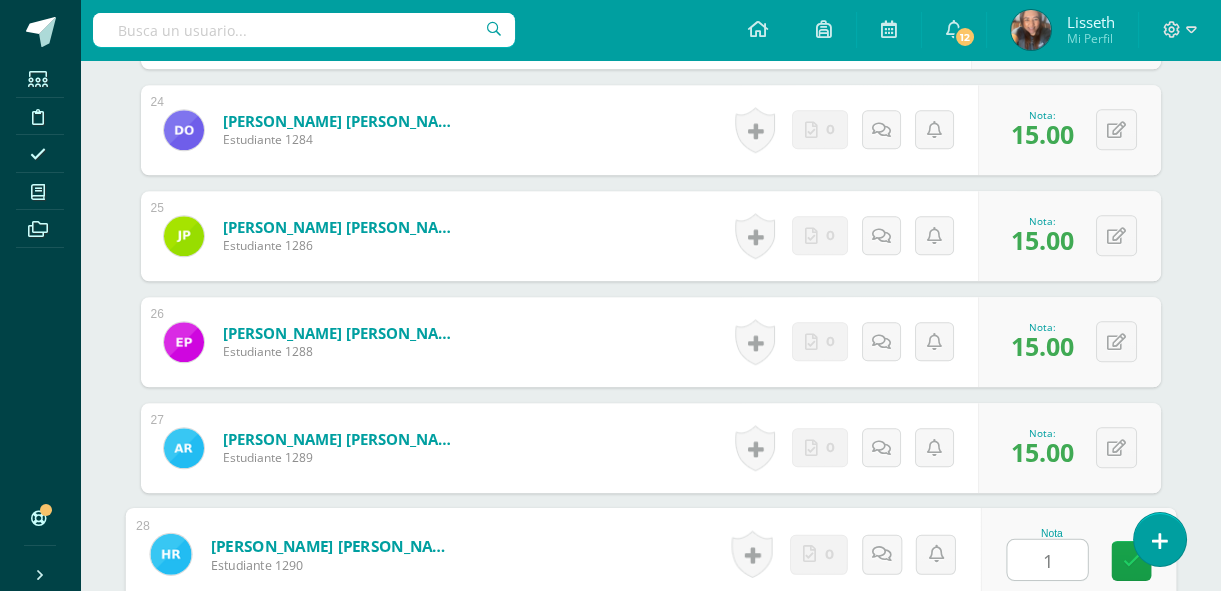 type on "15" 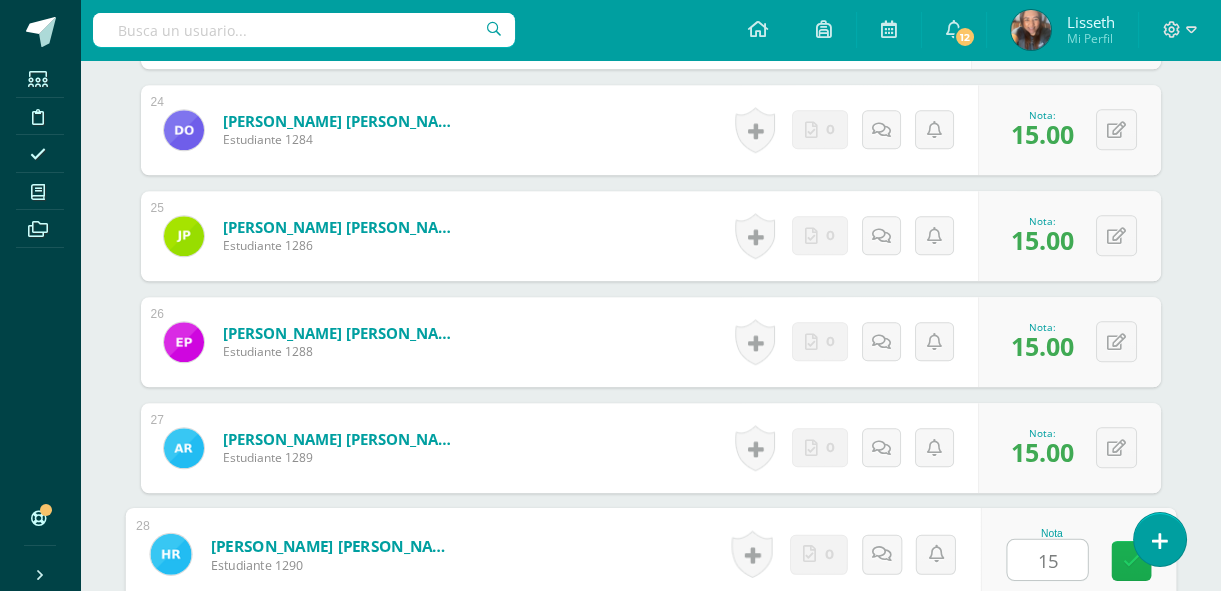 click at bounding box center [1131, 560] 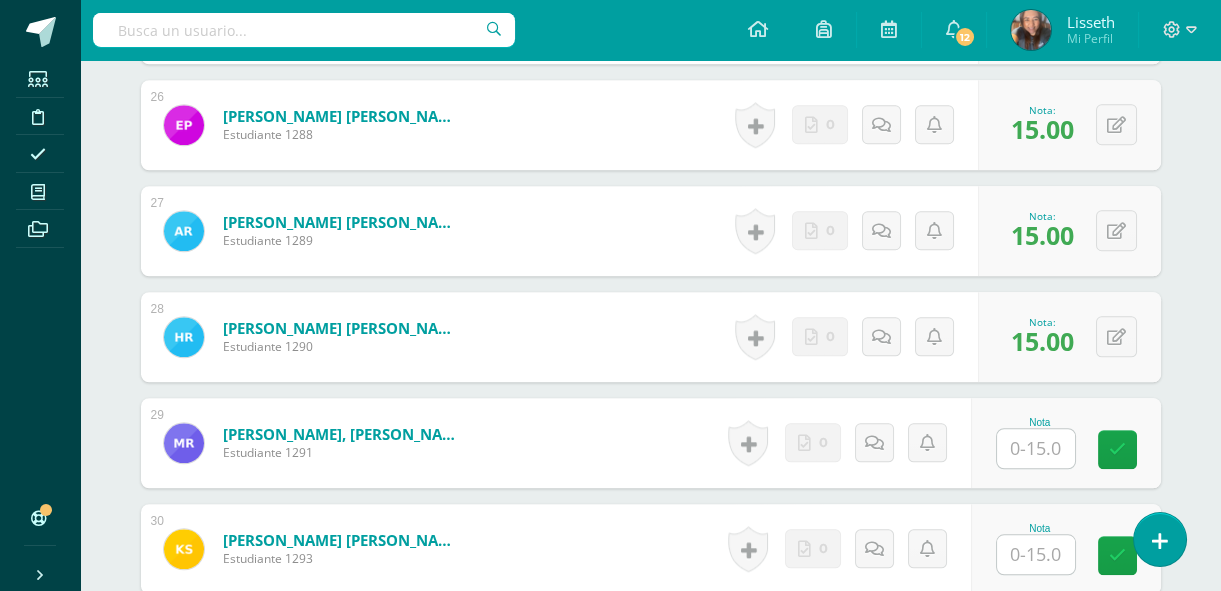 scroll, scrollTop: 3266, scrollLeft: 0, axis: vertical 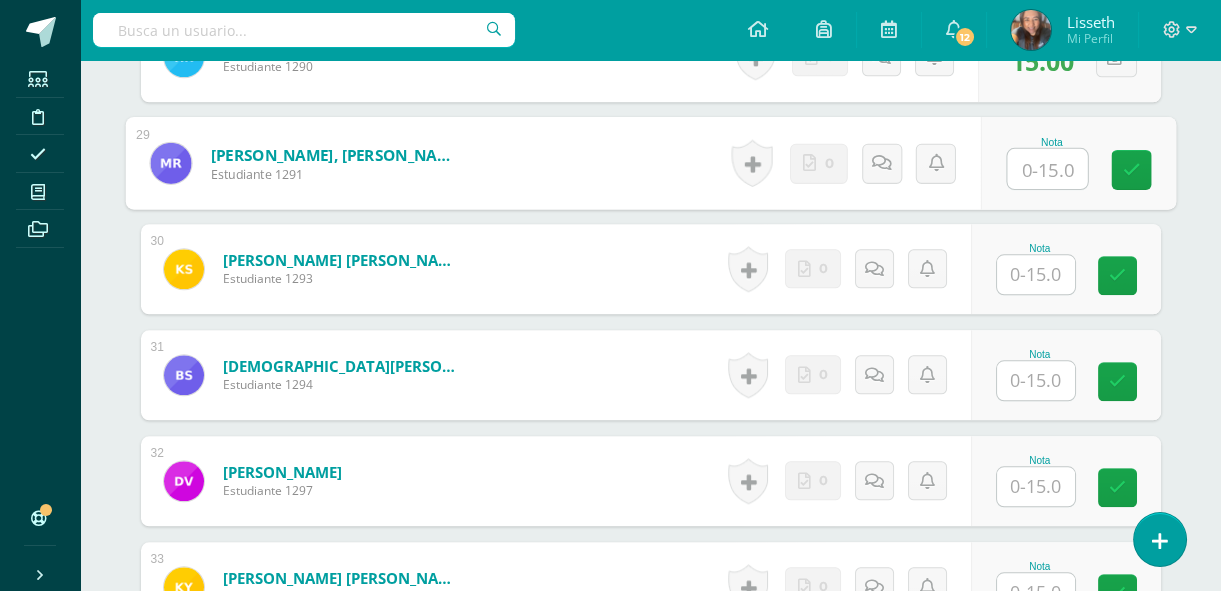 click at bounding box center [1047, 169] 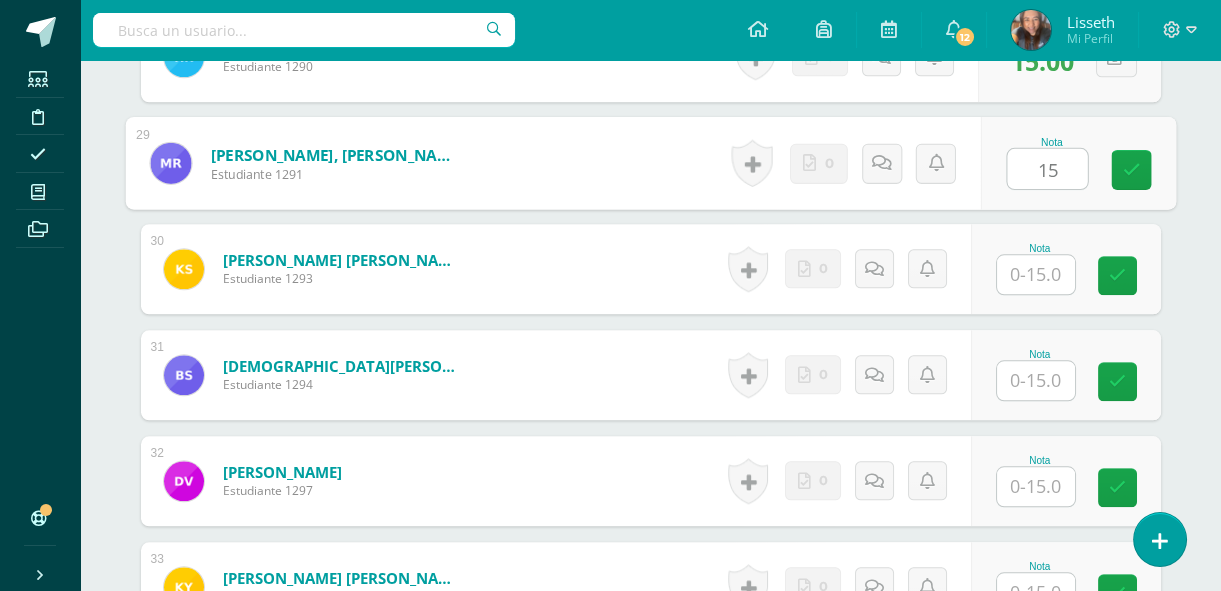 type on "15" 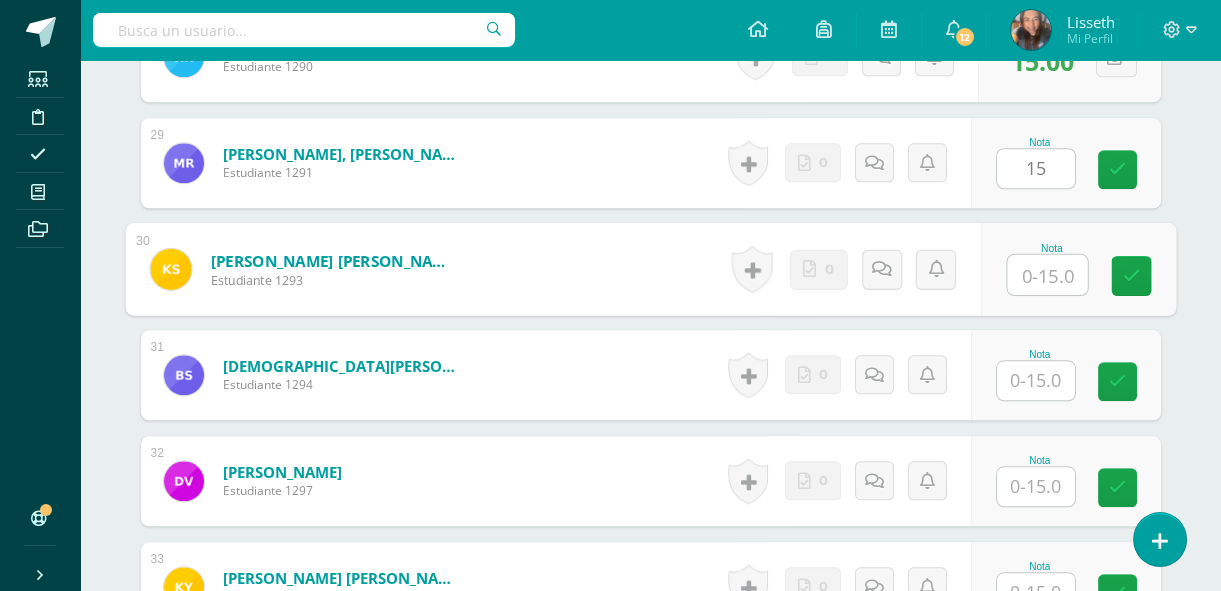 click at bounding box center [1047, 275] 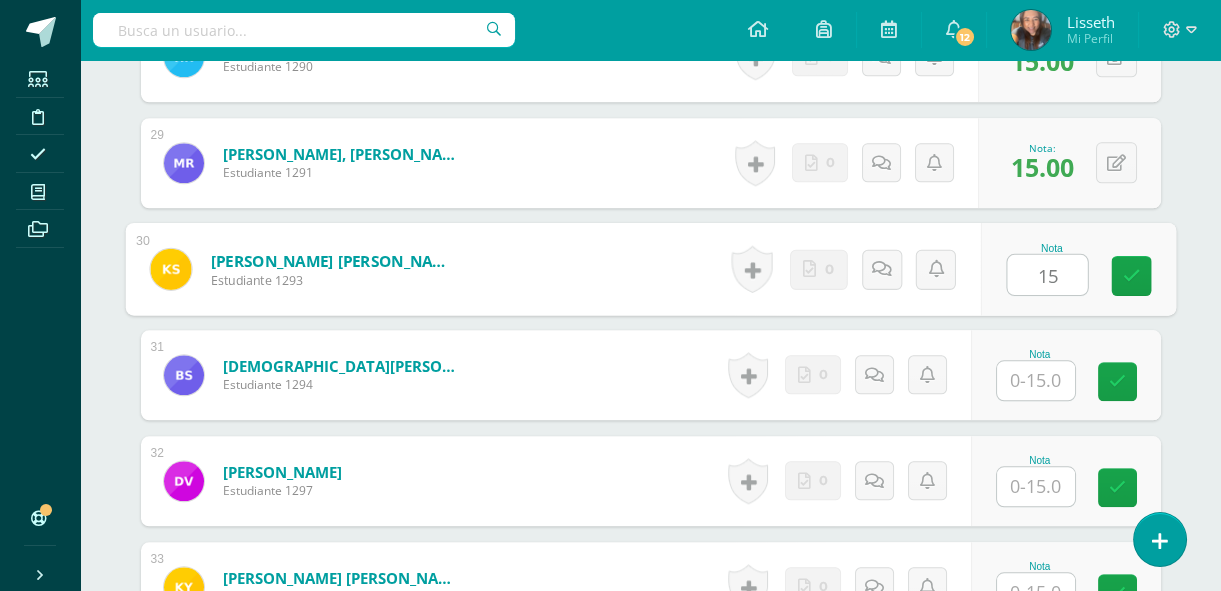 type on "15" 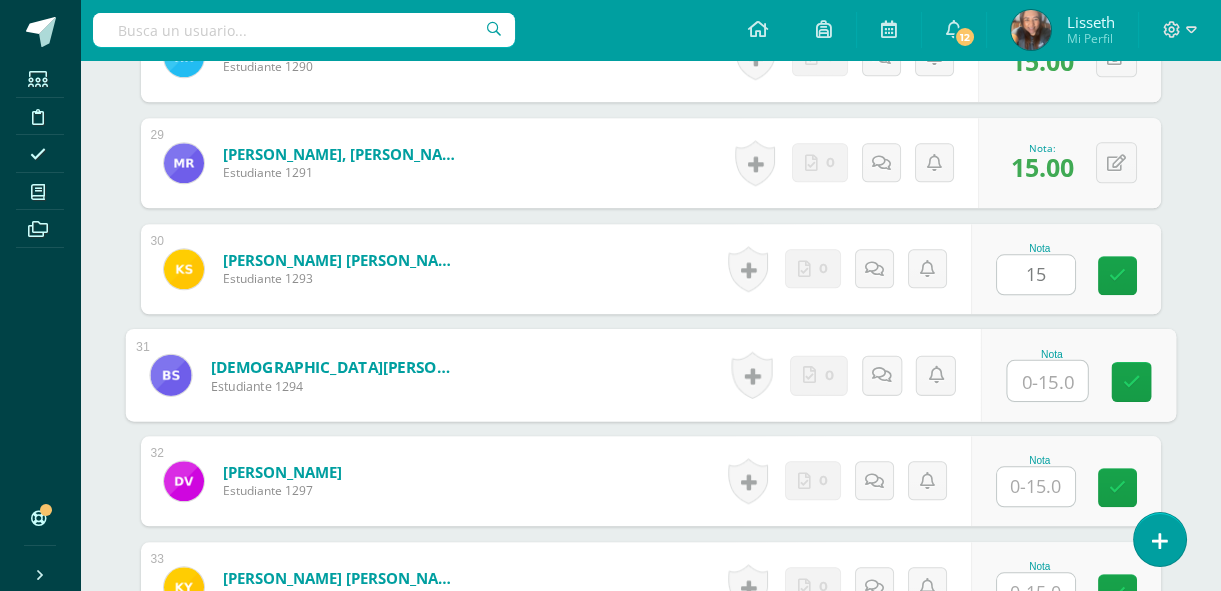 click at bounding box center [1047, 381] 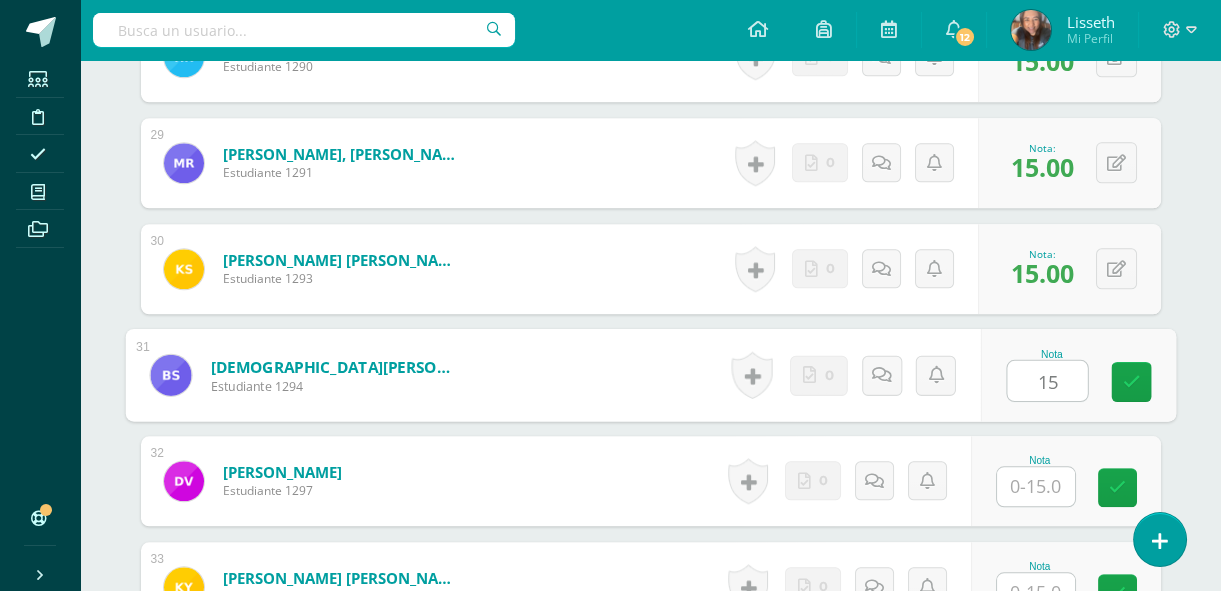 type on "15" 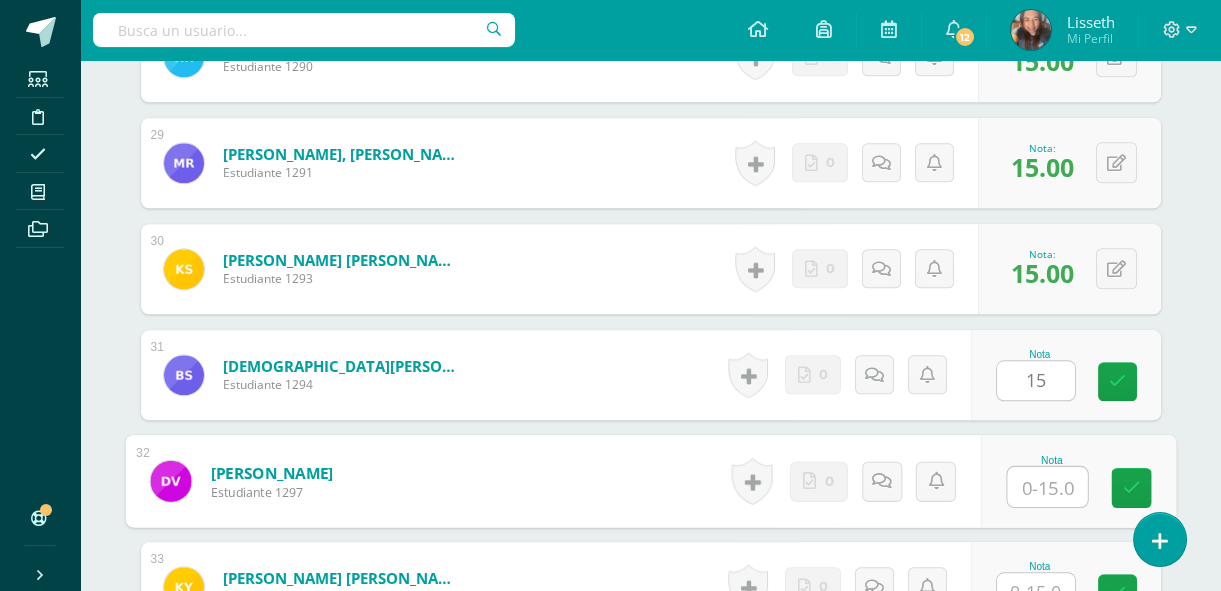 click at bounding box center (1047, 487) 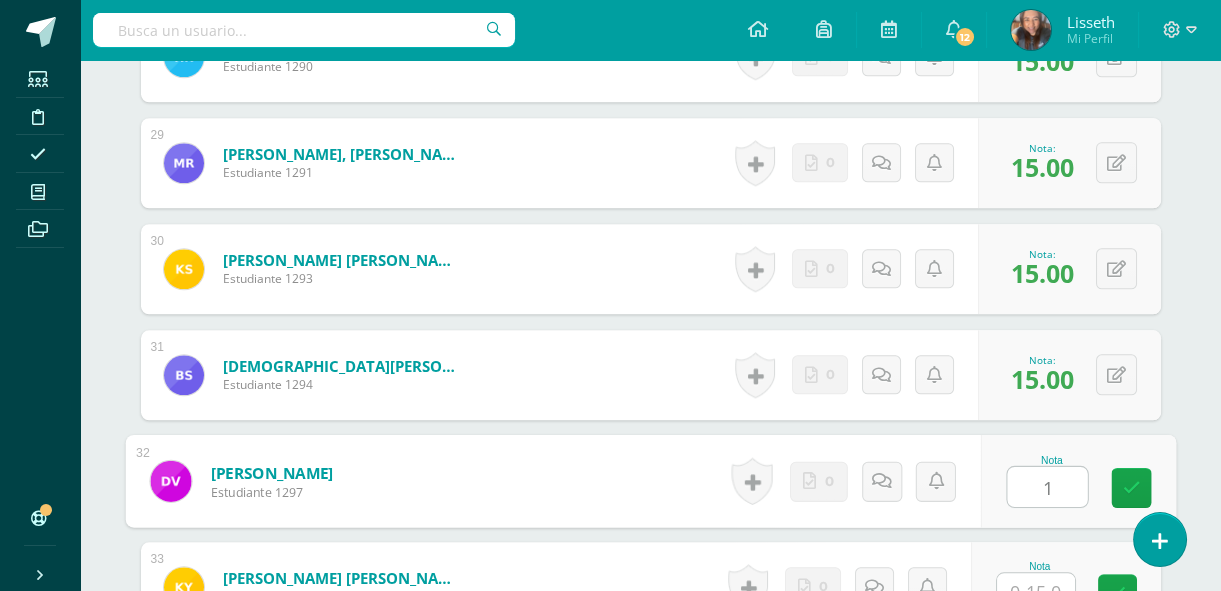 type on "15" 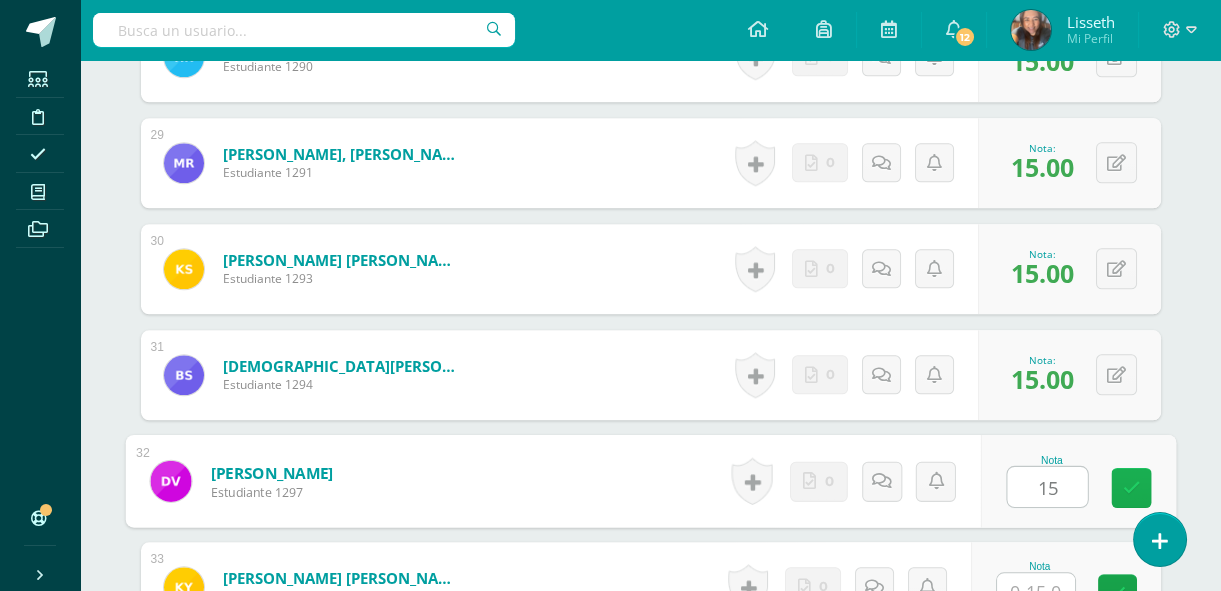 click at bounding box center (1131, 487) 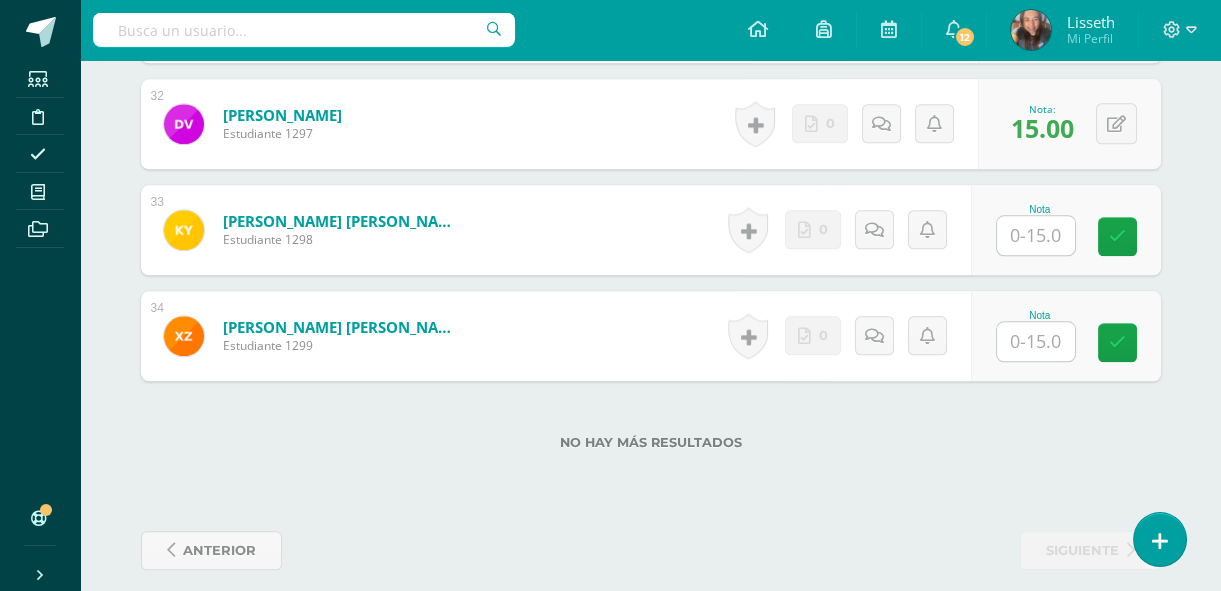 scroll, scrollTop: 3909, scrollLeft: 0, axis: vertical 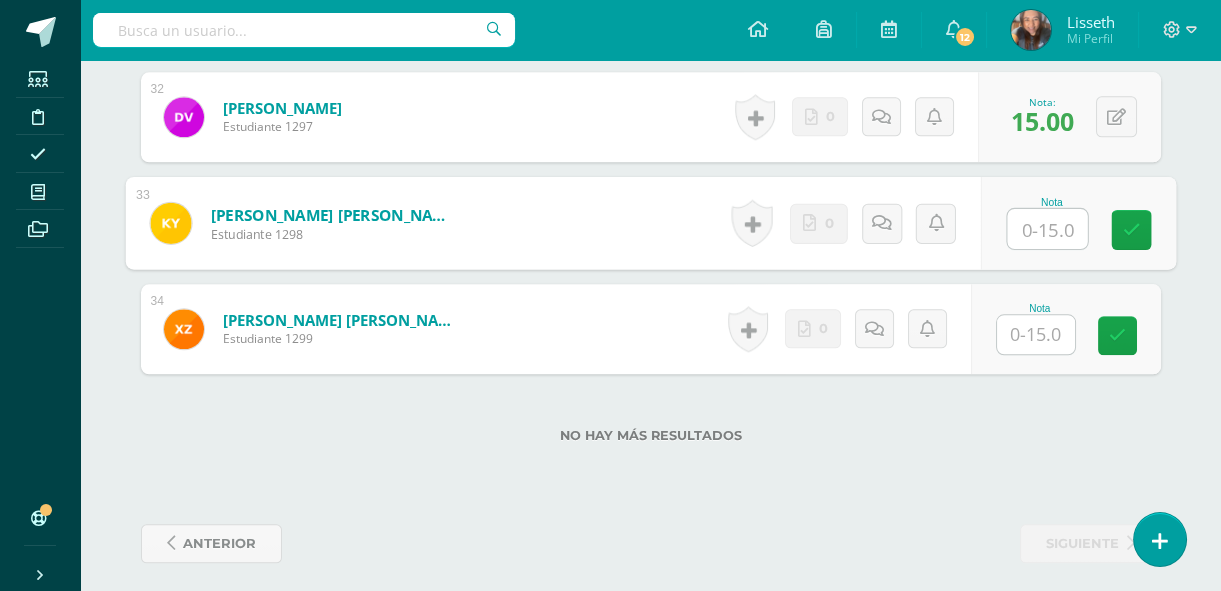 click at bounding box center [1047, 229] 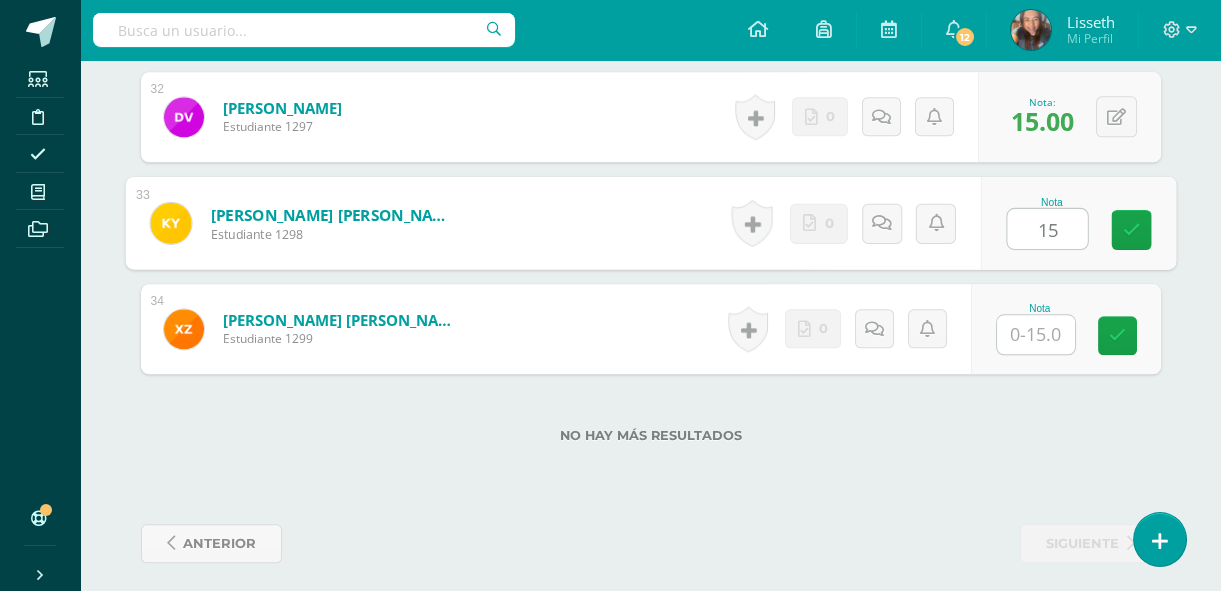type on "15" 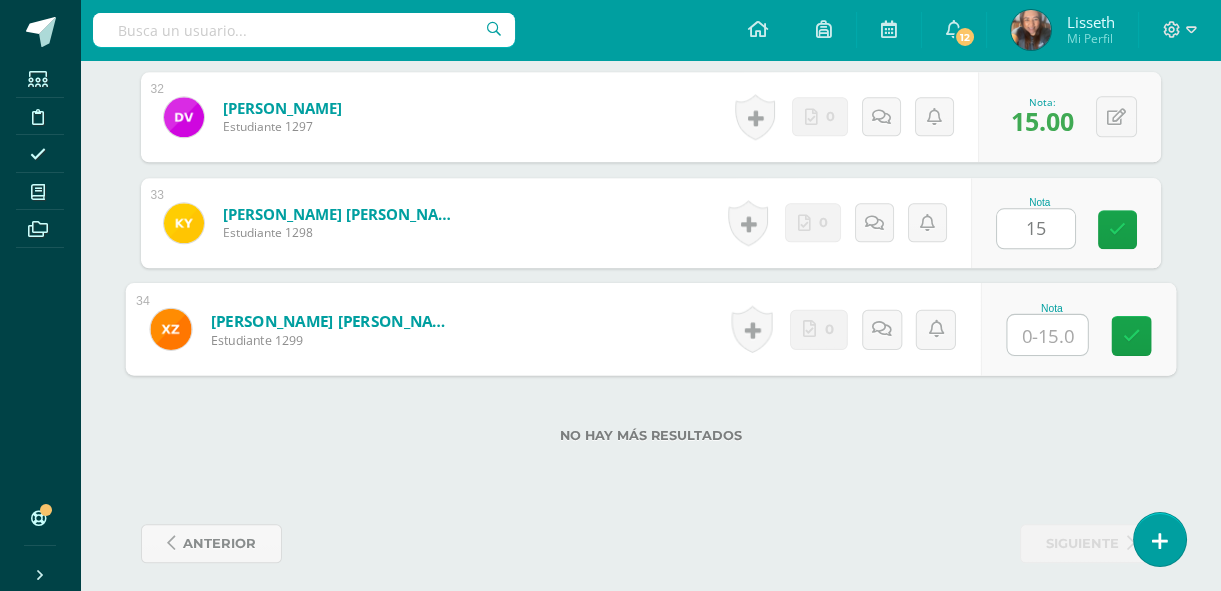click at bounding box center [1047, 335] 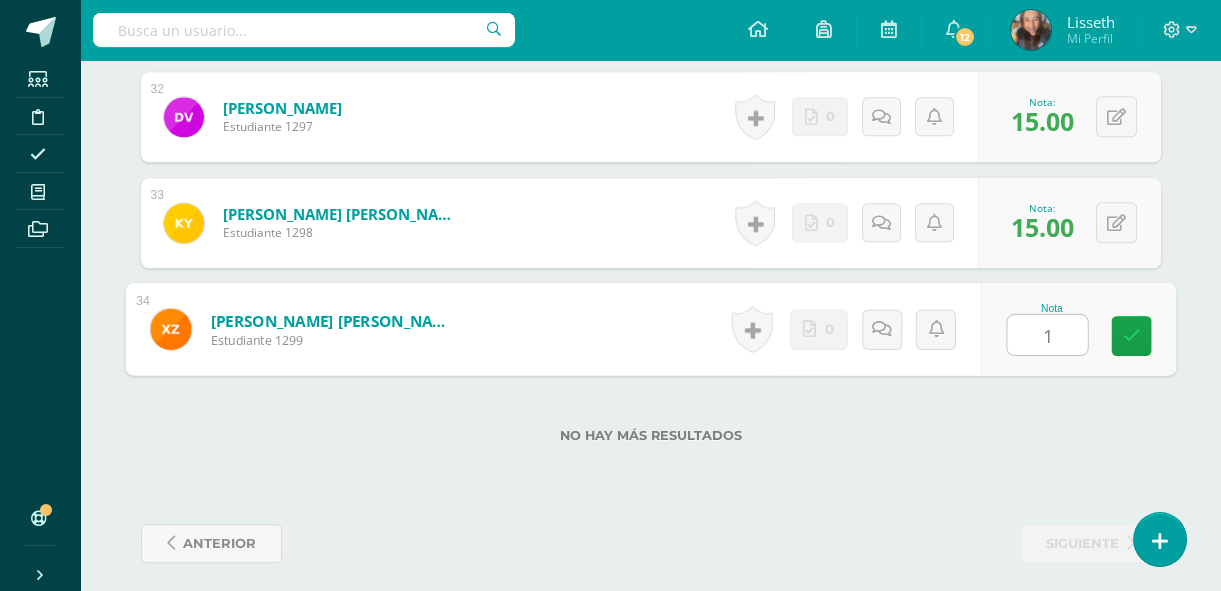 type on "15" 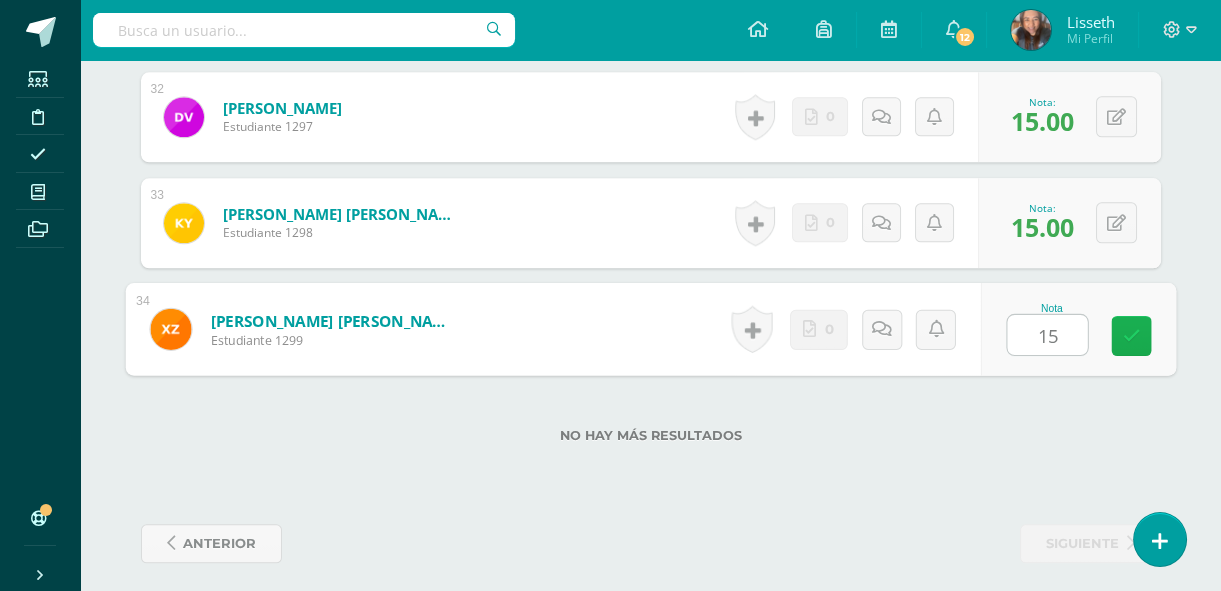 click at bounding box center [1131, 336] 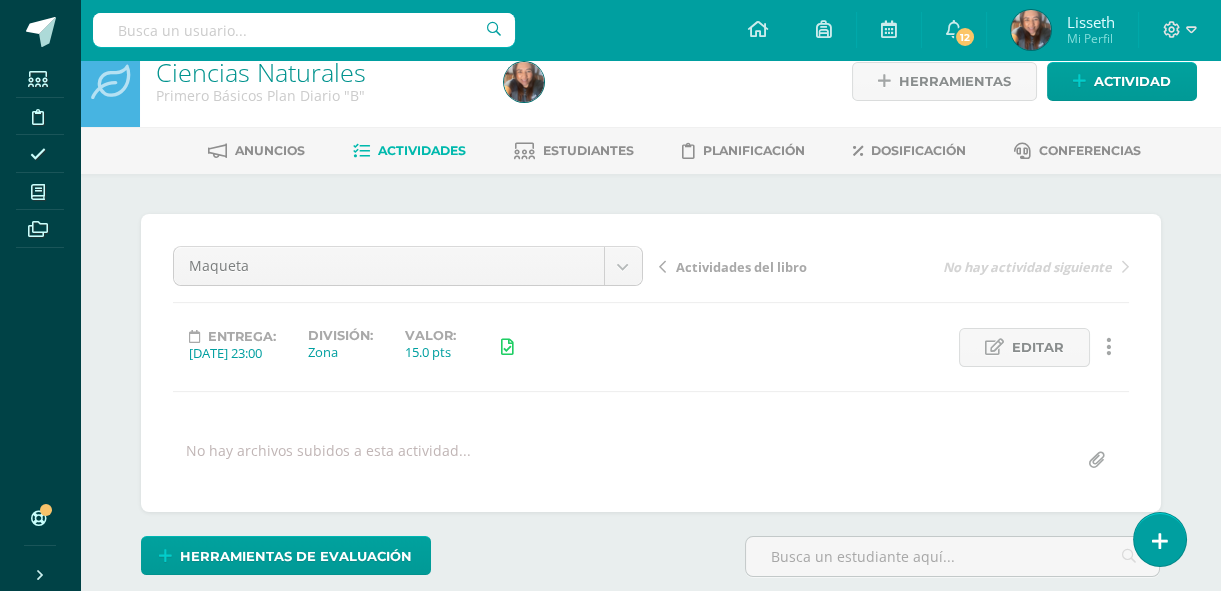 scroll, scrollTop: 0, scrollLeft: 0, axis: both 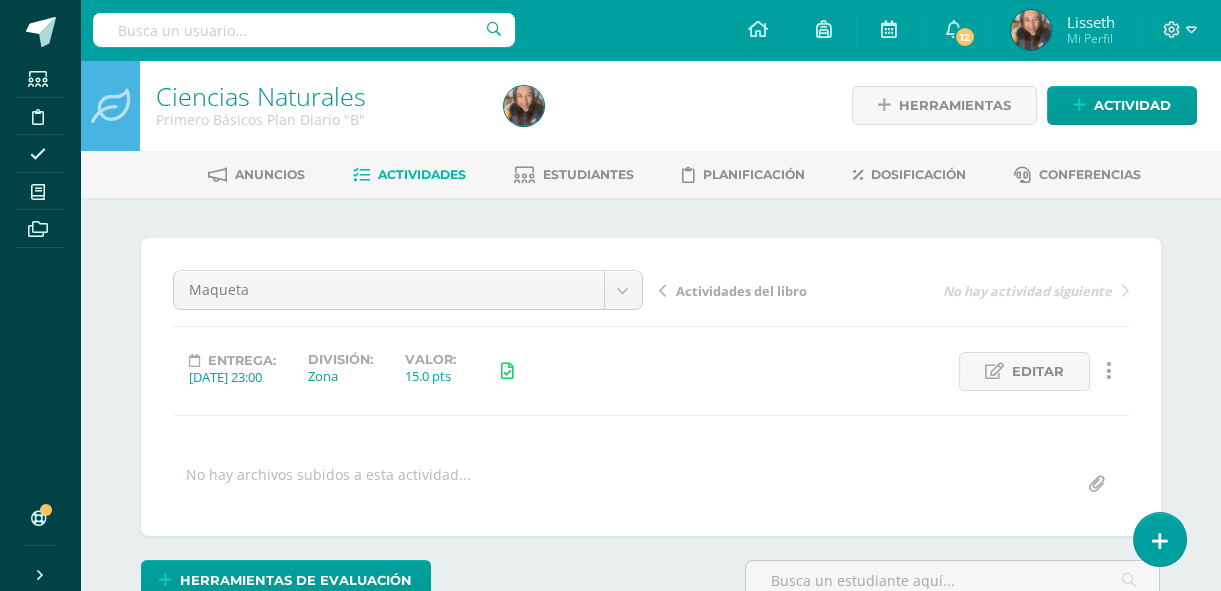 click on "Actividades" at bounding box center [409, 175] 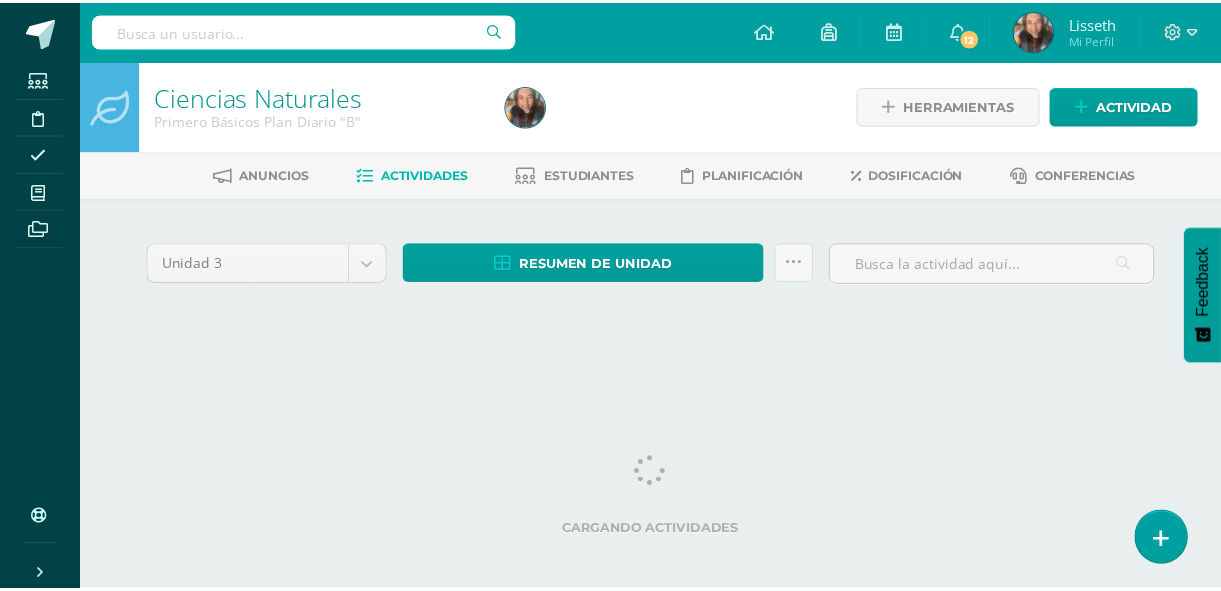 scroll, scrollTop: 0, scrollLeft: 0, axis: both 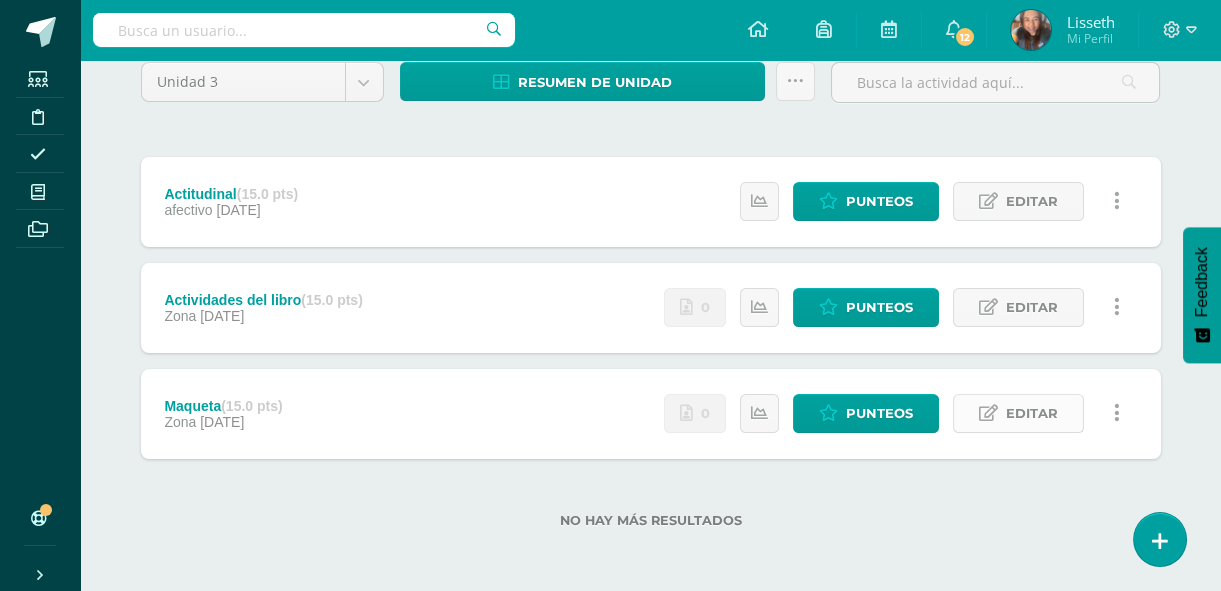 click on "Editar" at bounding box center (1032, 413) 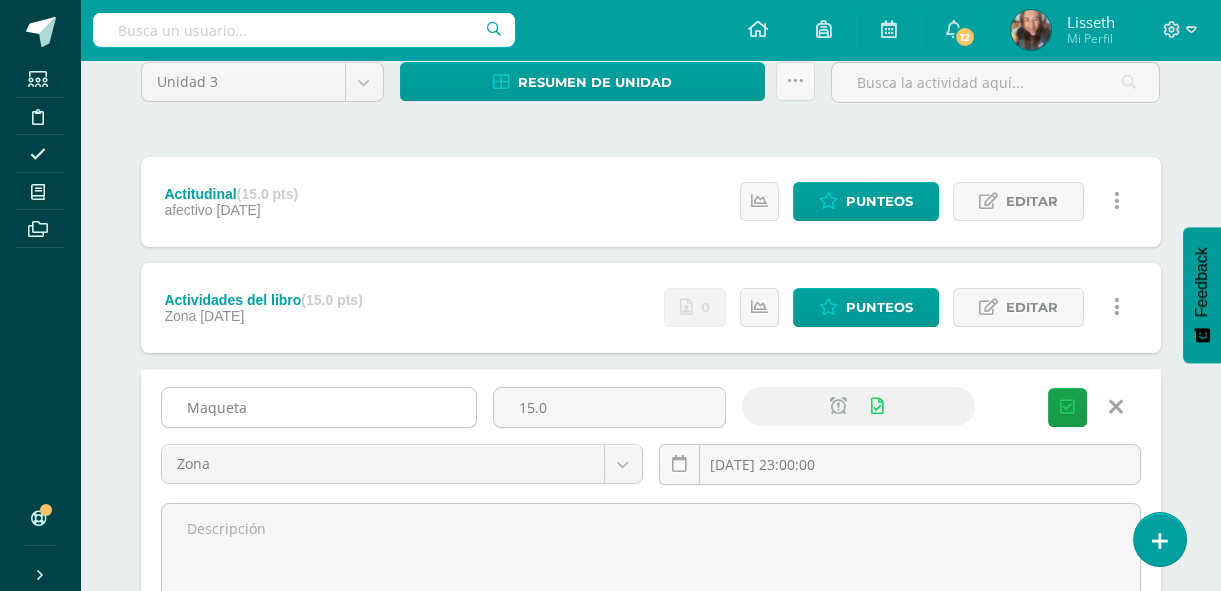 click on "Maqueta" at bounding box center (319, 407) 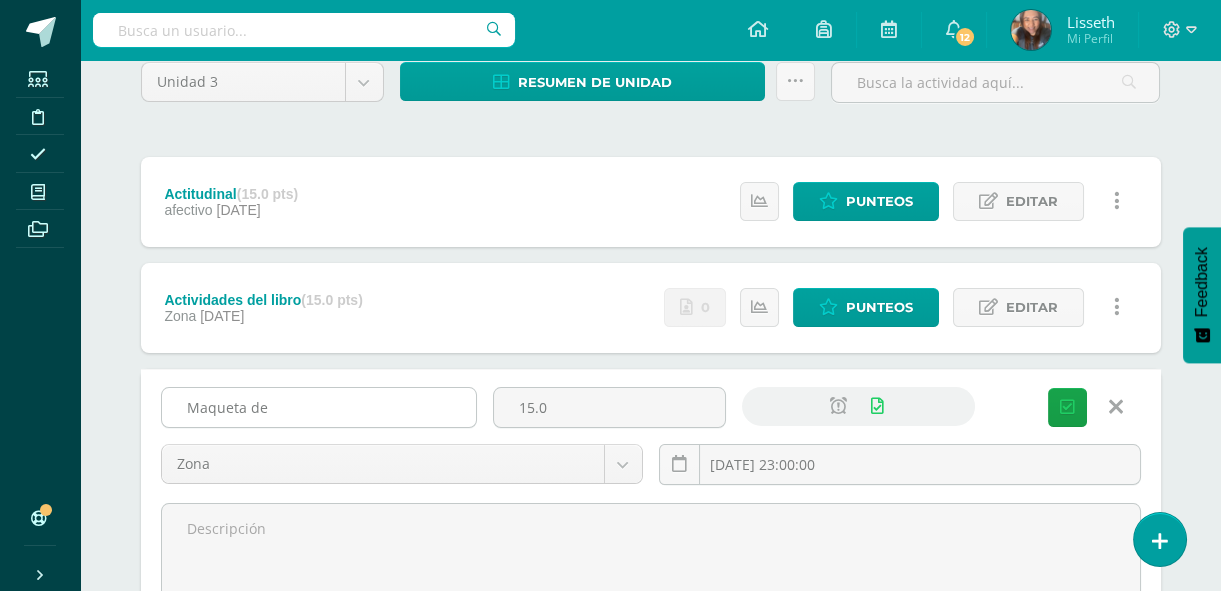 type on "Maqueta de ecosistema" 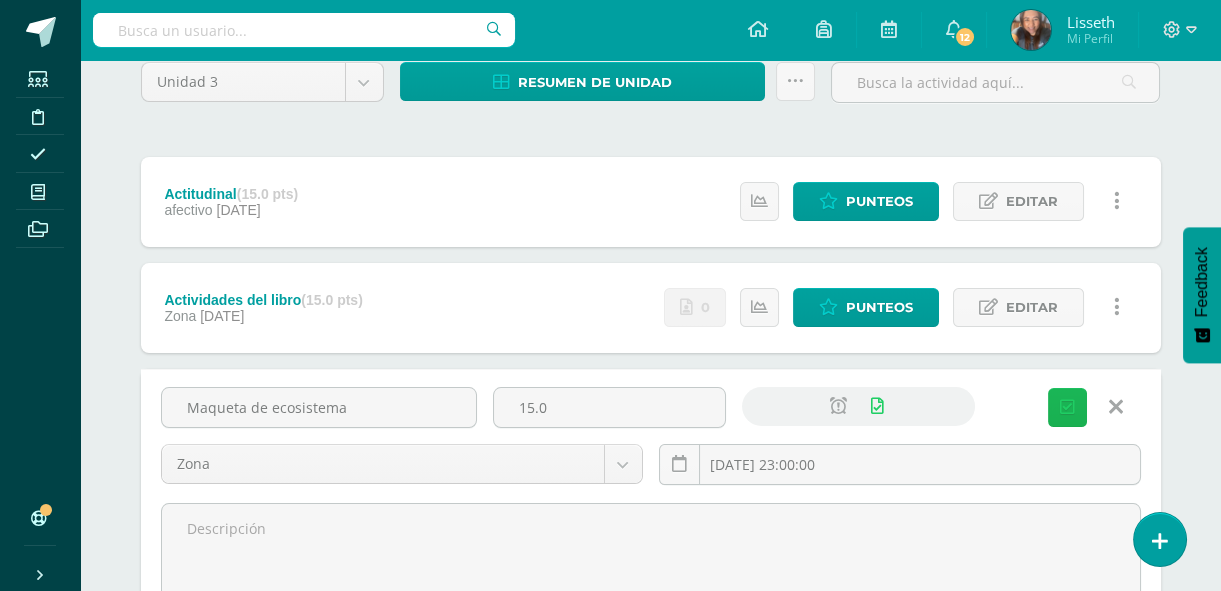 click on "Guardar" at bounding box center [1067, 407] 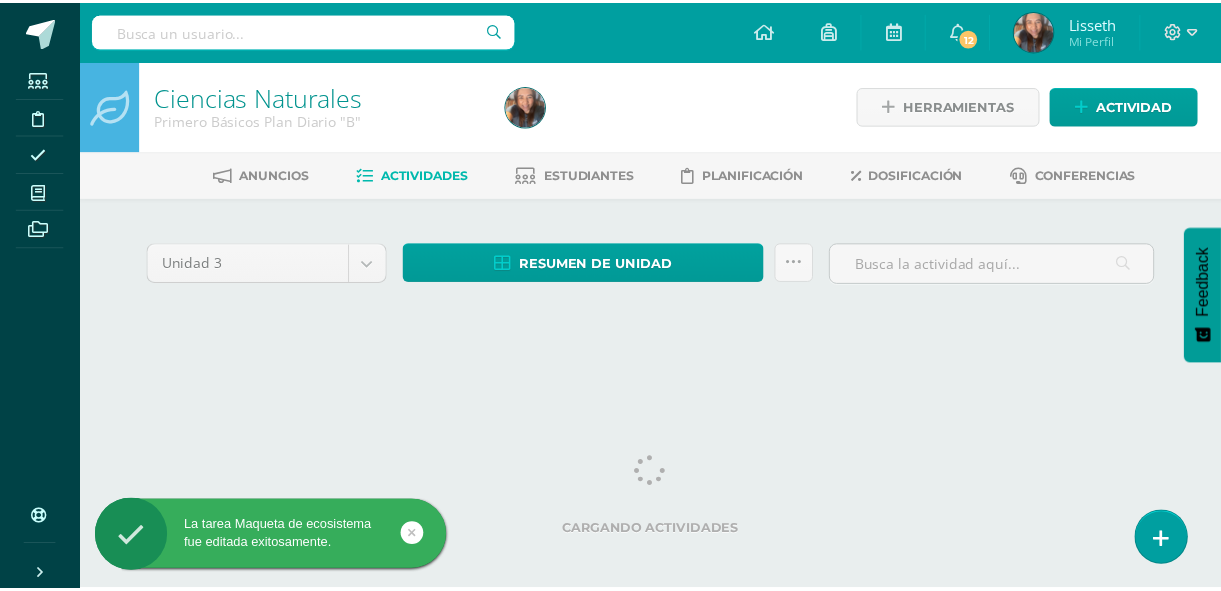 scroll, scrollTop: 0, scrollLeft: 0, axis: both 